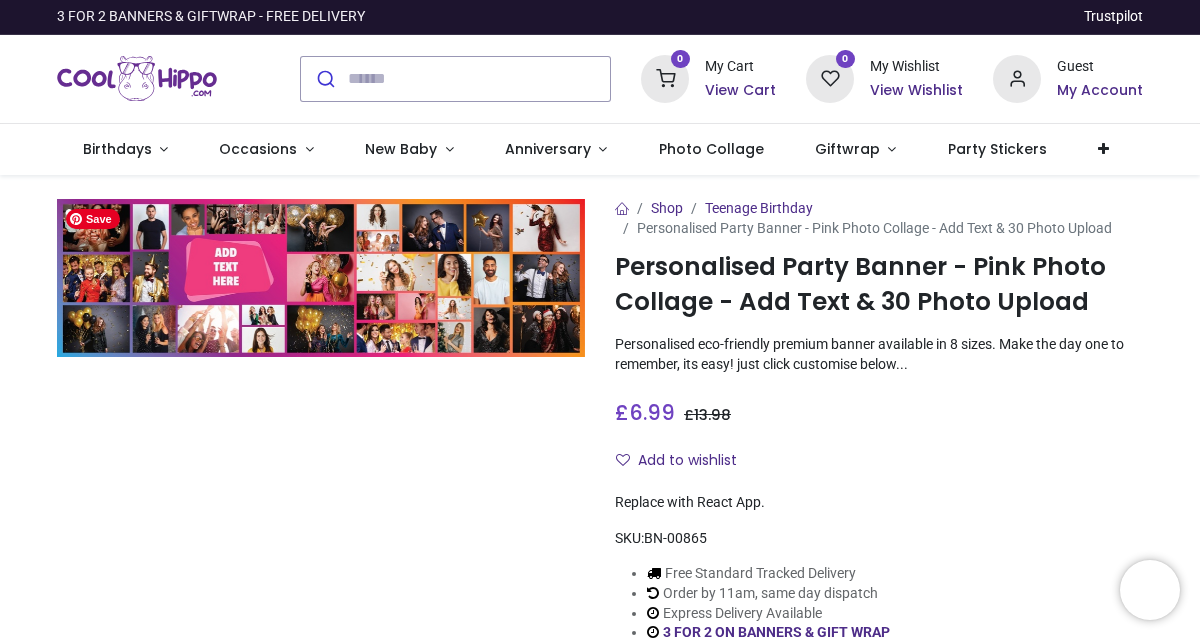 scroll, scrollTop: 0, scrollLeft: 0, axis: both 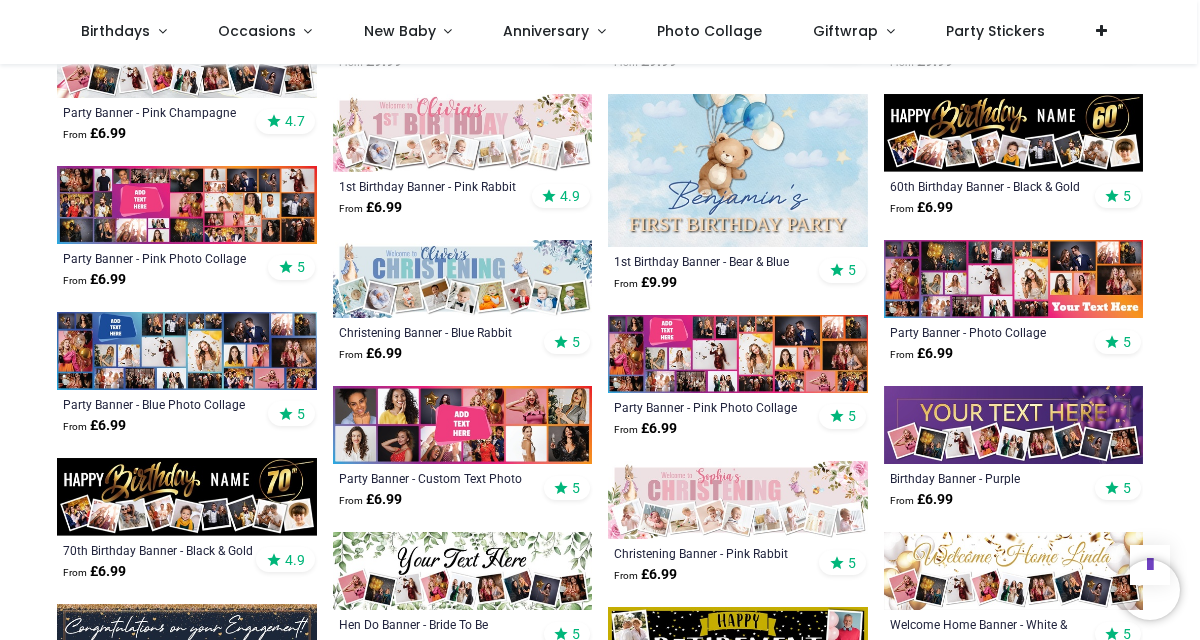 click at bounding box center [1014, 133] 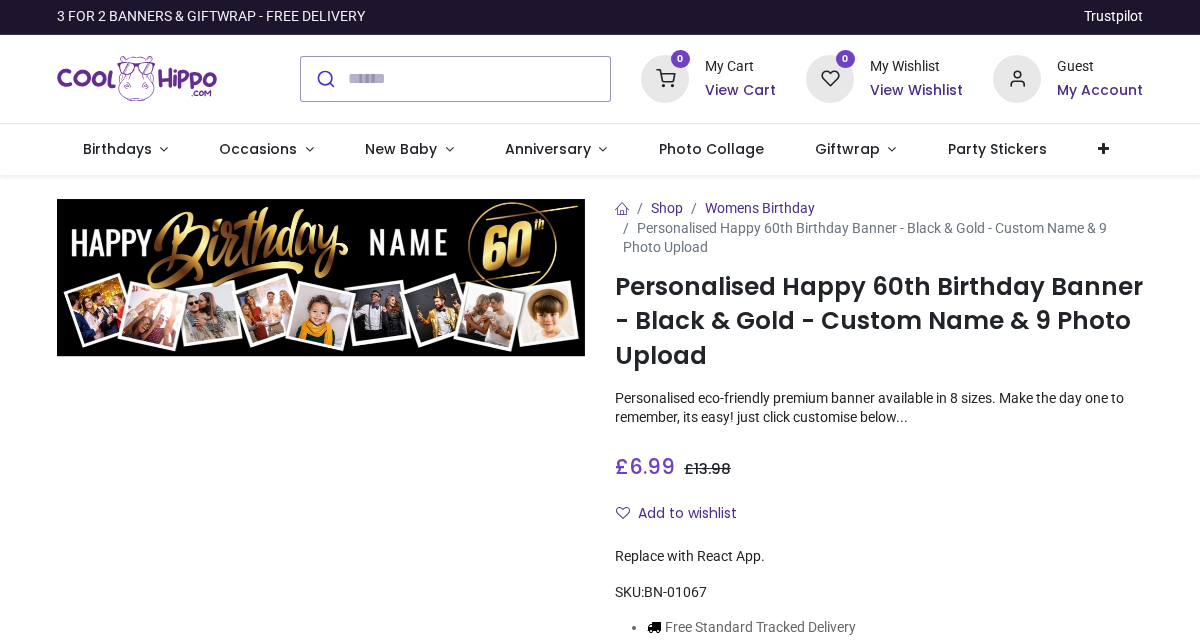 scroll, scrollTop: 0, scrollLeft: 0, axis: both 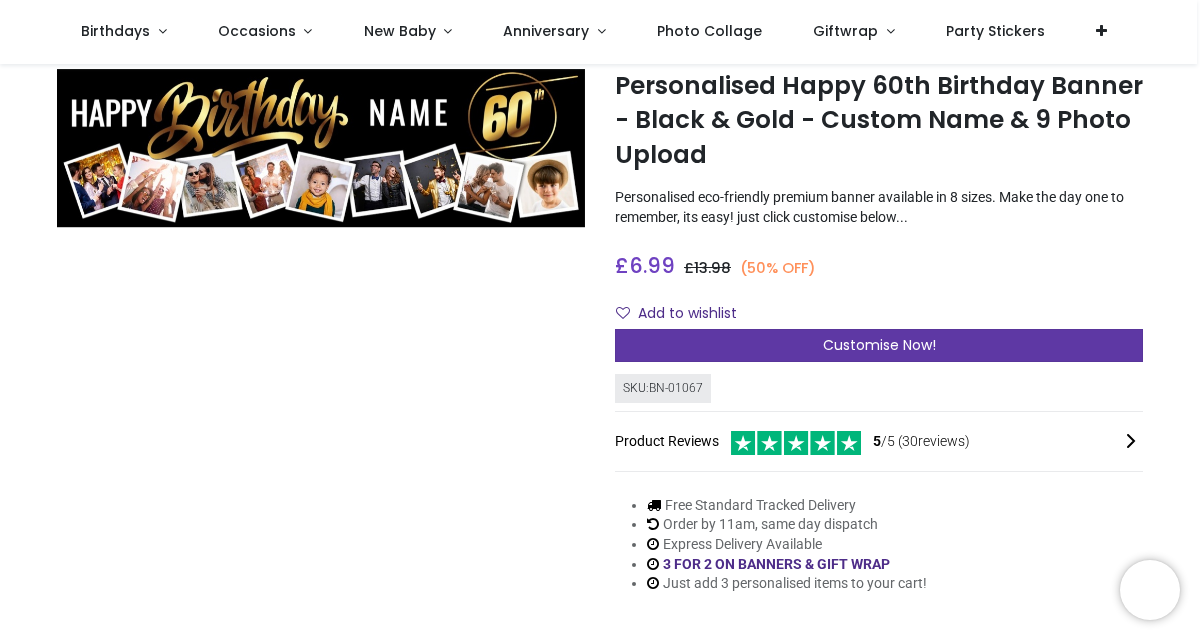 click on "Customise Now!" at bounding box center (879, 345) 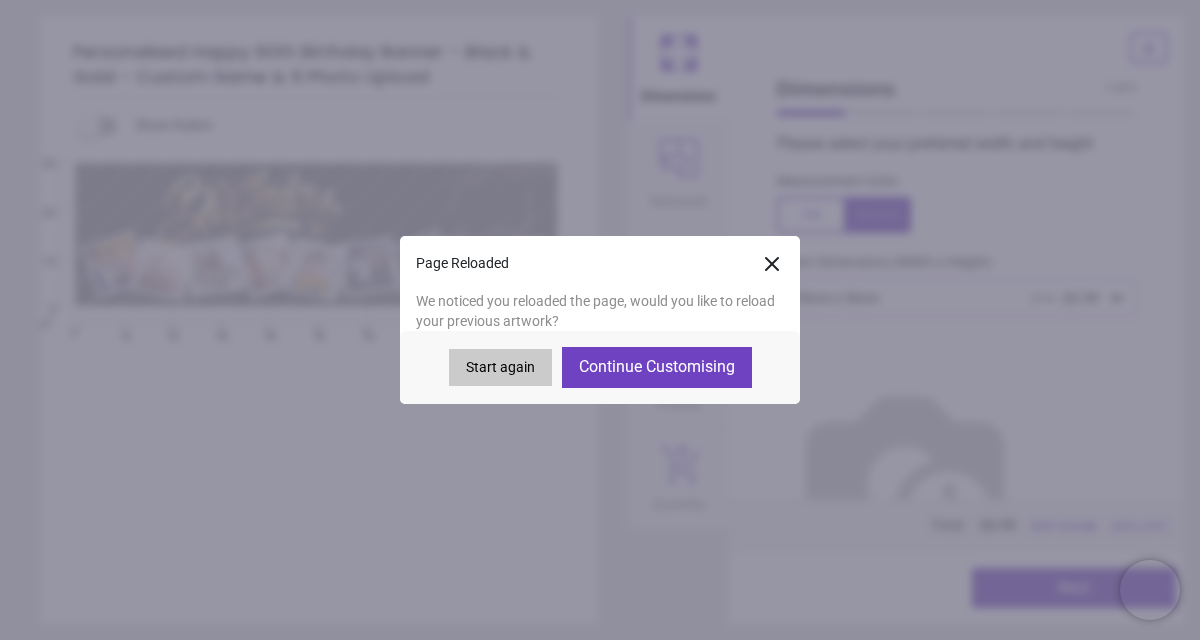 click on "Continue Customising" at bounding box center [657, 367] 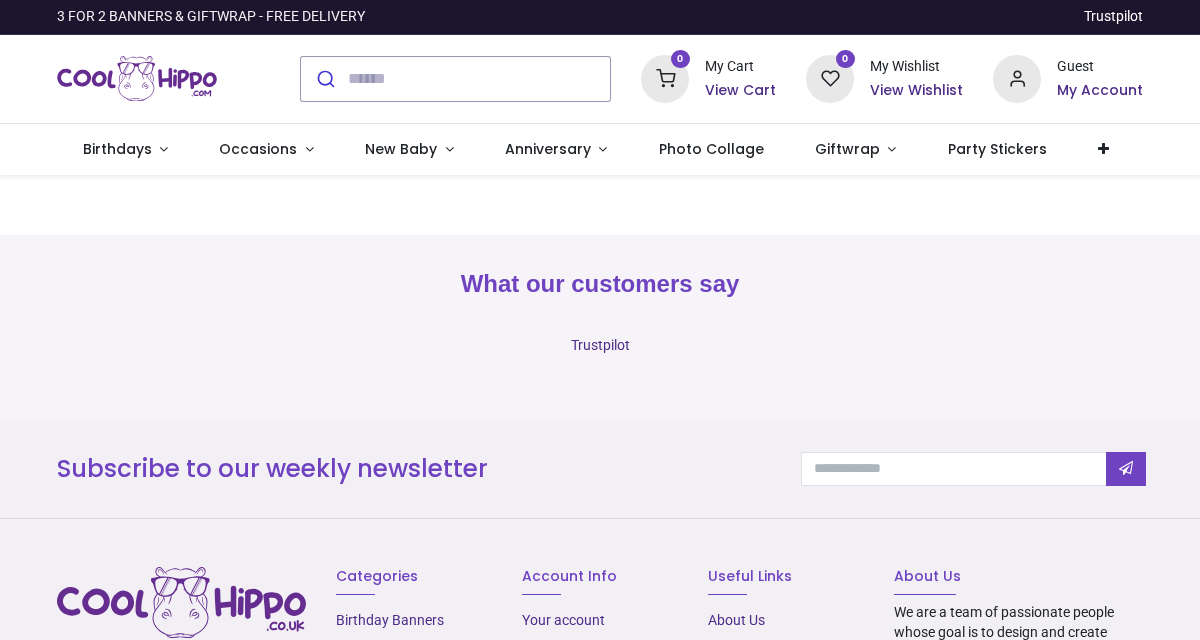 scroll, scrollTop: 0, scrollLeft: 0, axis: both 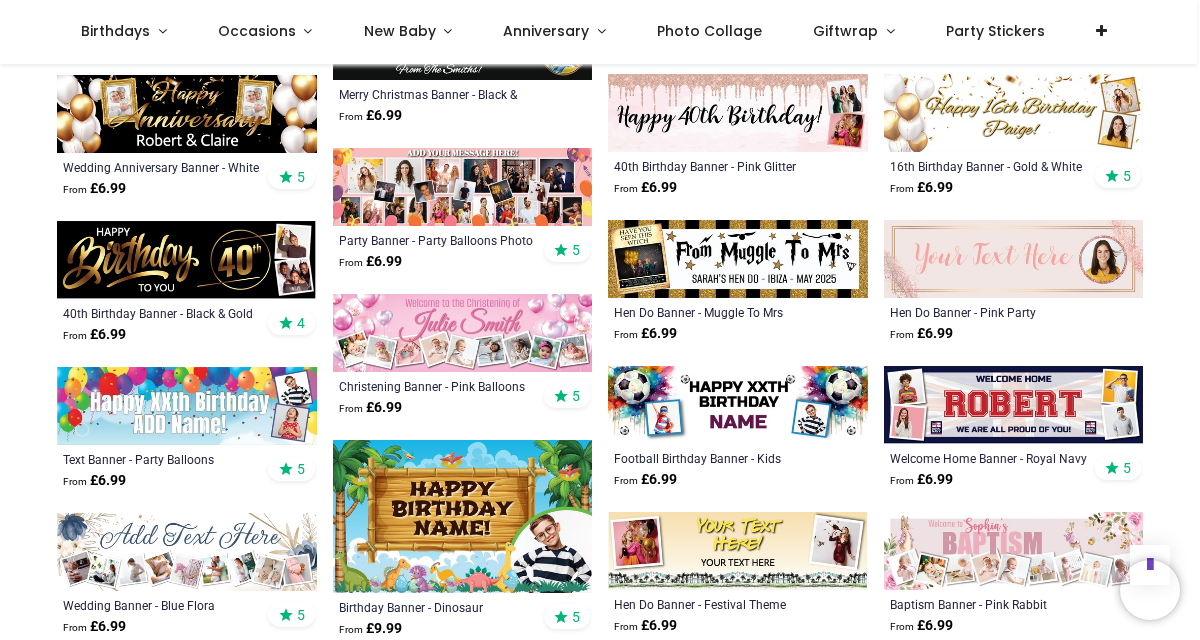 click at bounding box center [463, 187] 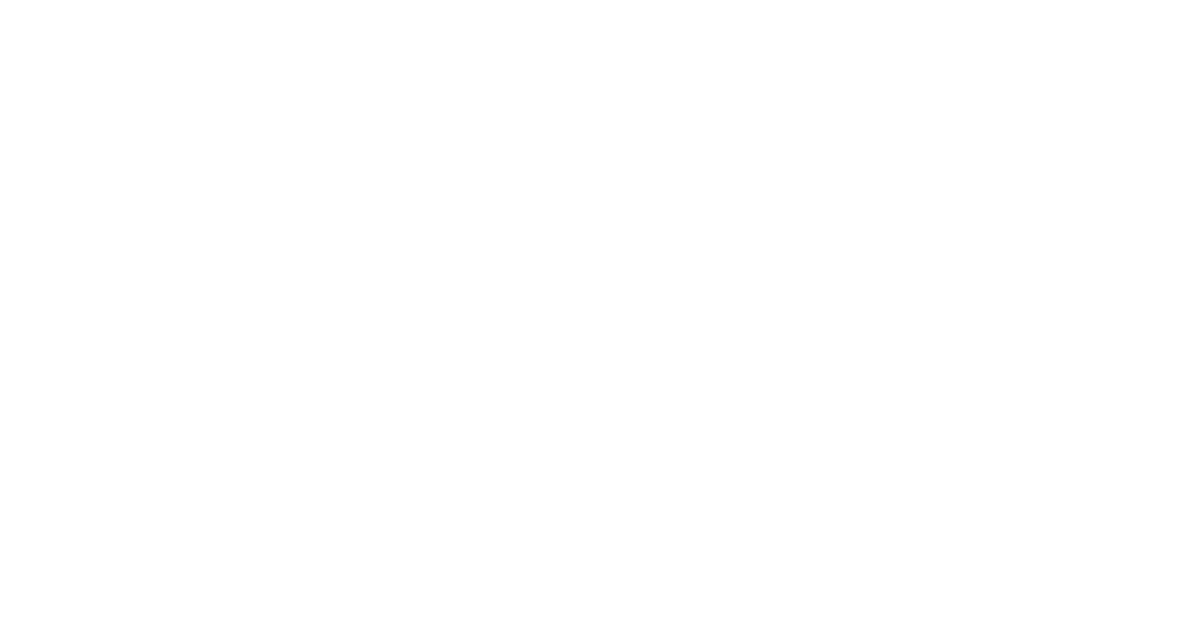 scroll, scrollTop: 0, scrollLeft: 0, axis: both 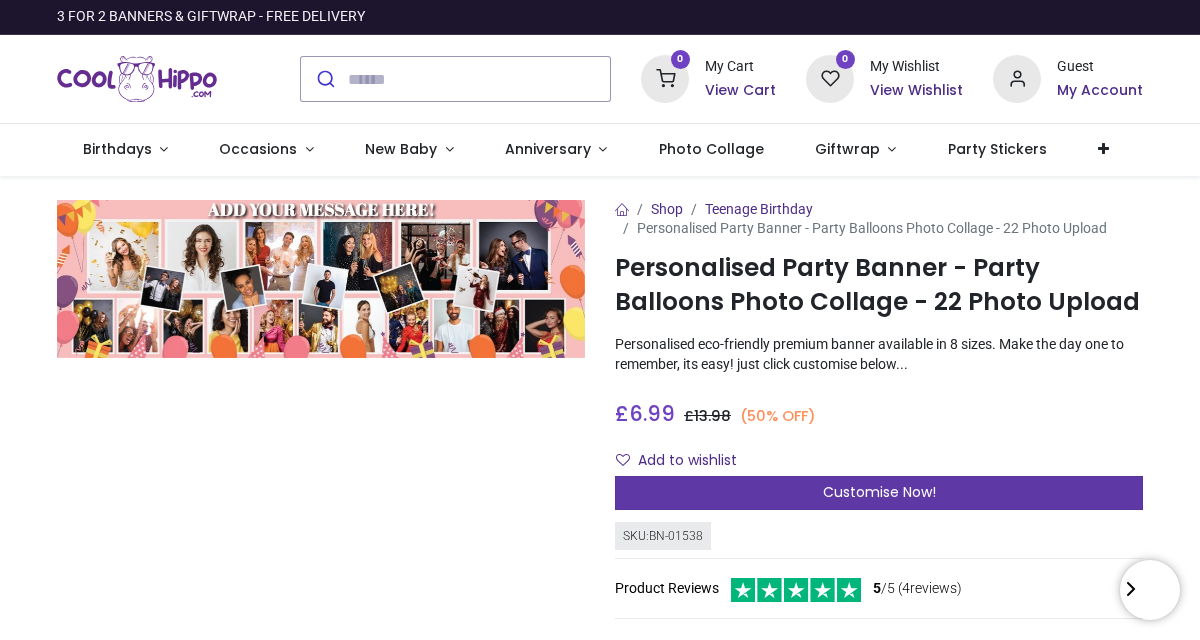 click on "Customise Now!" at bounding box center (879, 492) 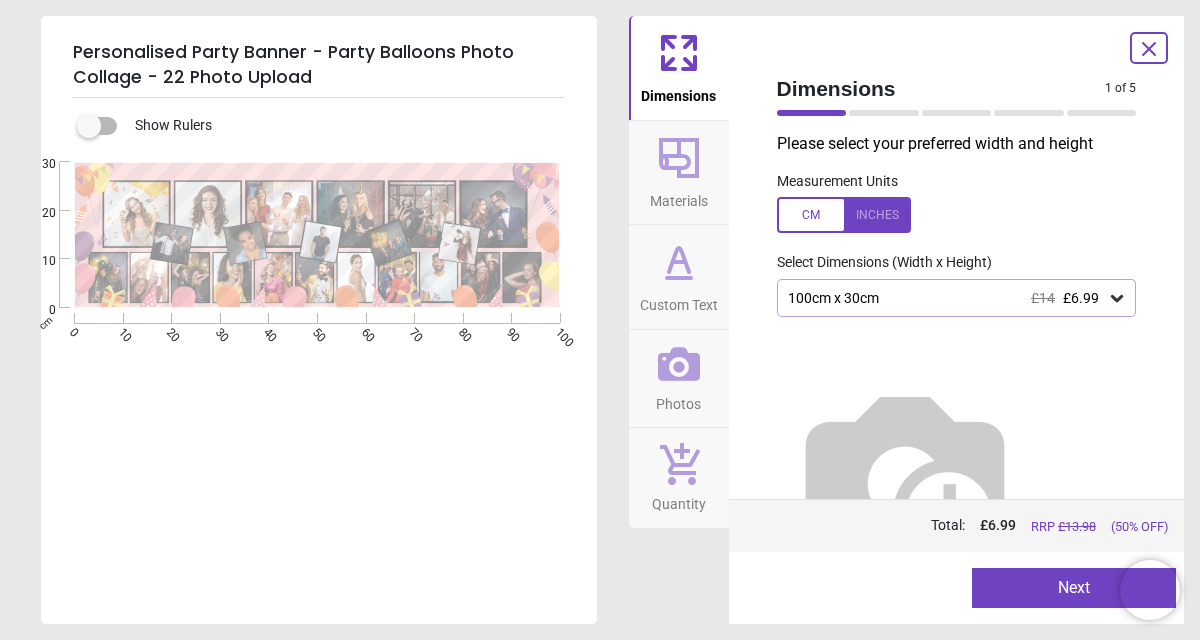 click 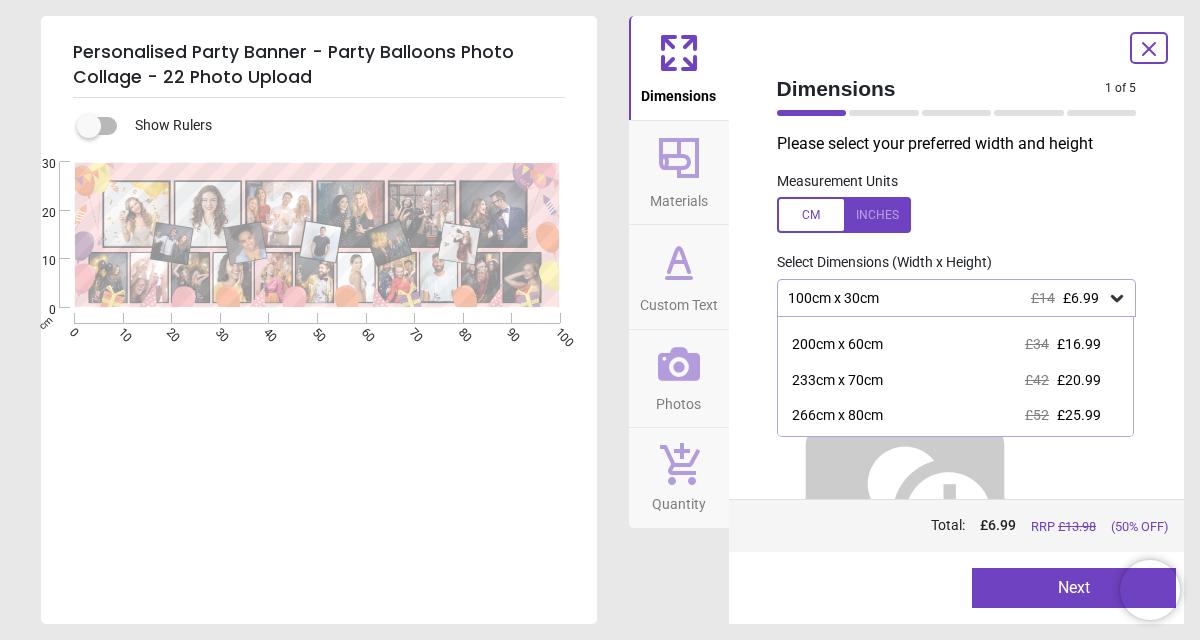scroll, scrollTop: 103, scrollLeft: 0, axis: vertical 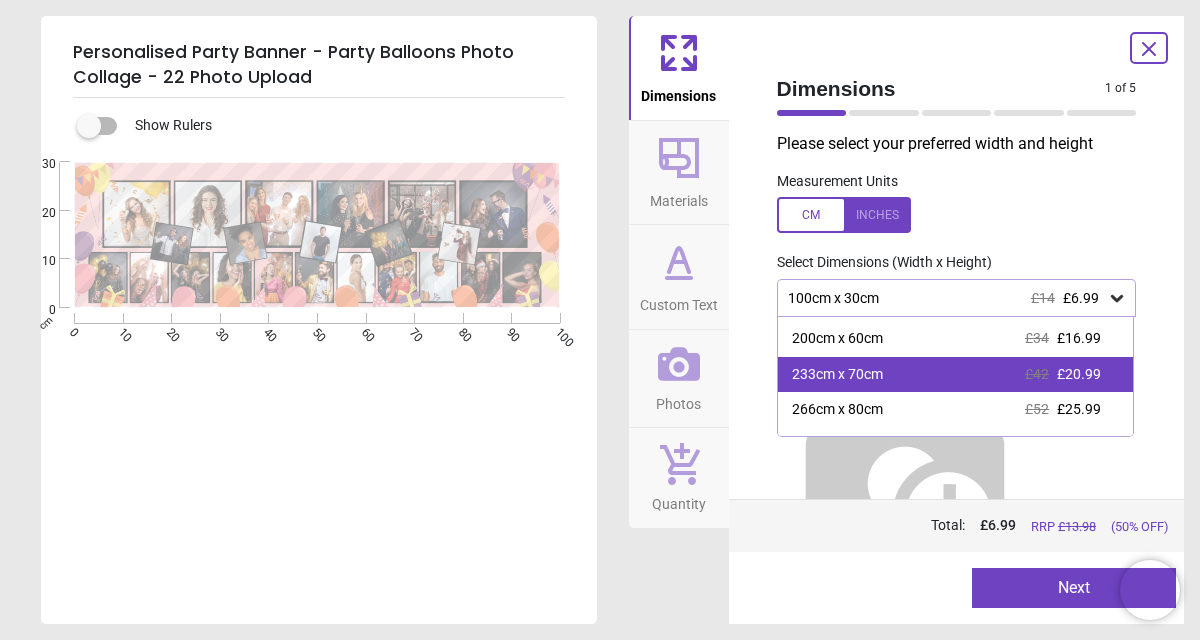 click on "233cm  x  70cm       £42 £20.99" at bounding box center (956, 375) 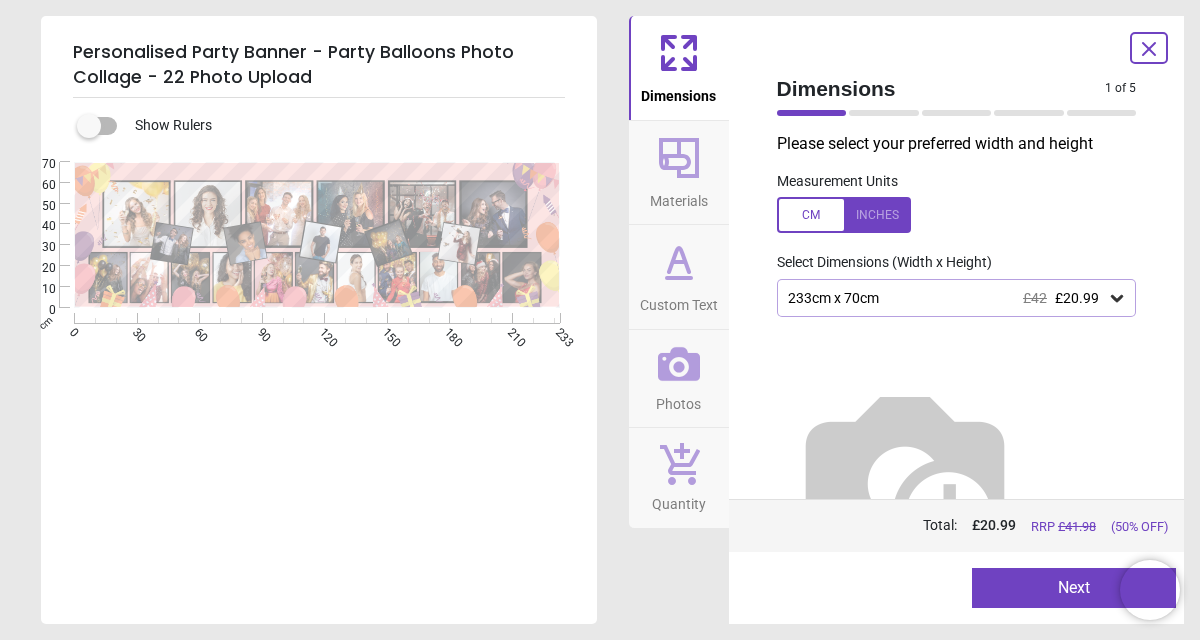 click on "Next" at bounding box center [1074, 588] 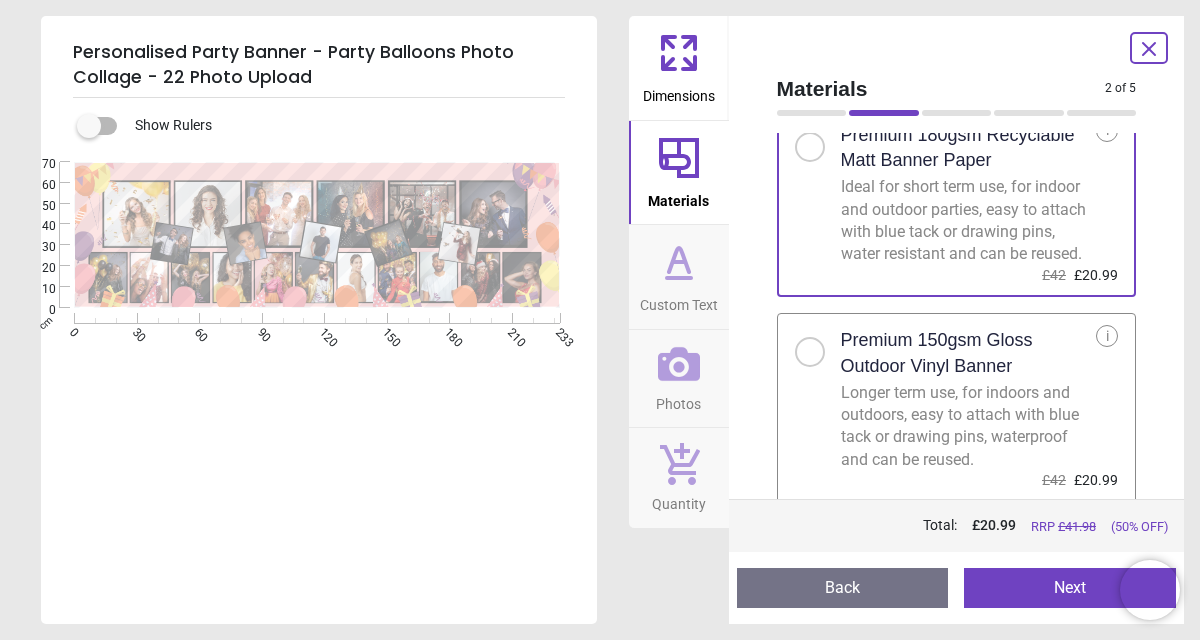 scroll, scrollTop: 68, scrollLeft: 0, axis: vertical 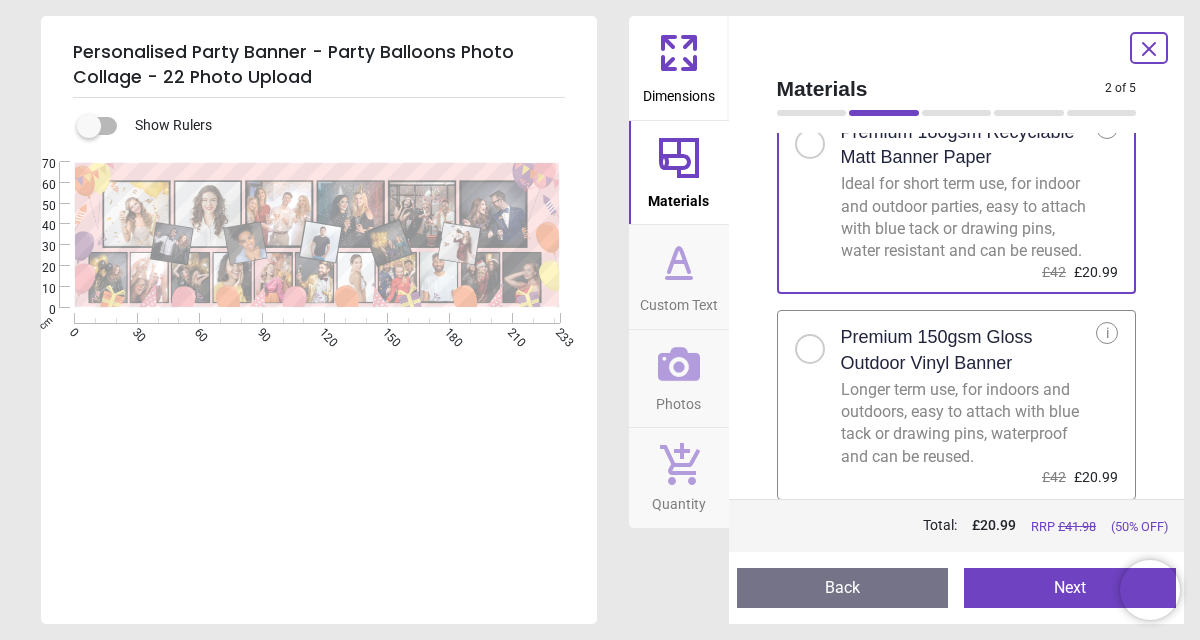 click at bounding box center (810, 349) 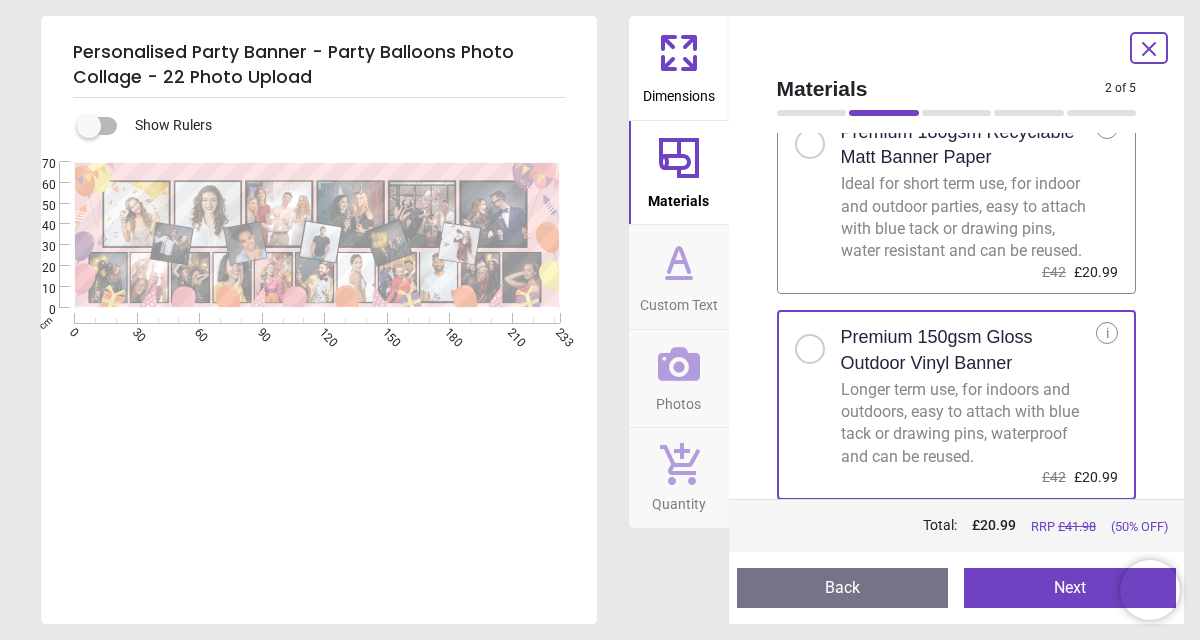 click on "Next" at bounding box center (1070, 588) 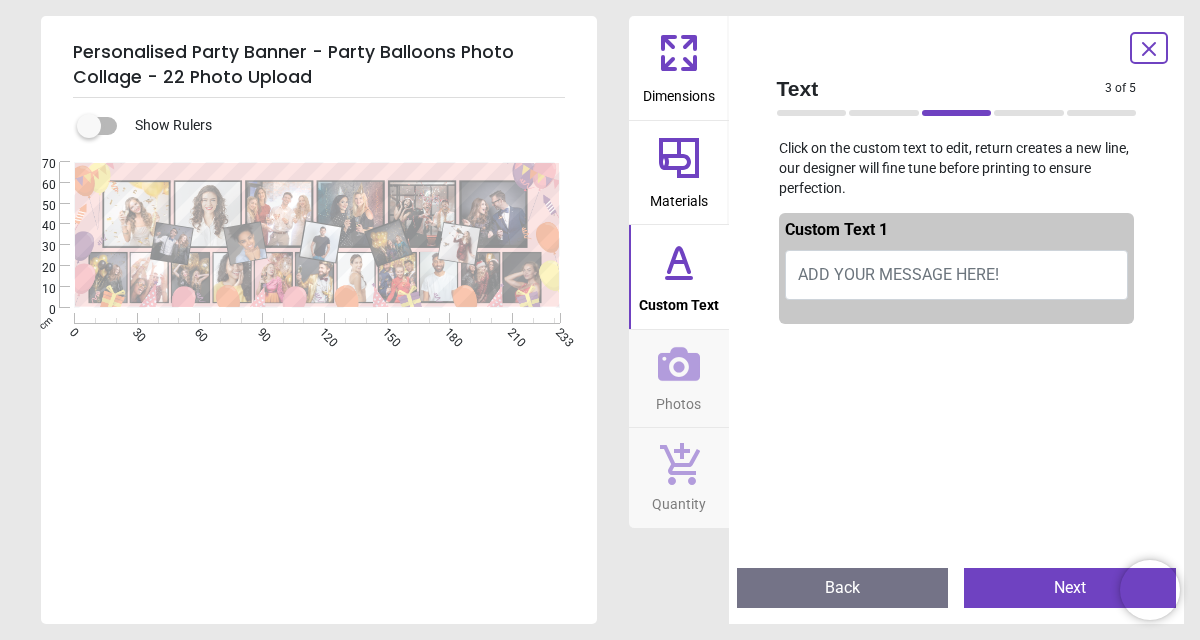 click on "ADD YOUR MESSAGE HERE!" at bounding box center (898, 274) 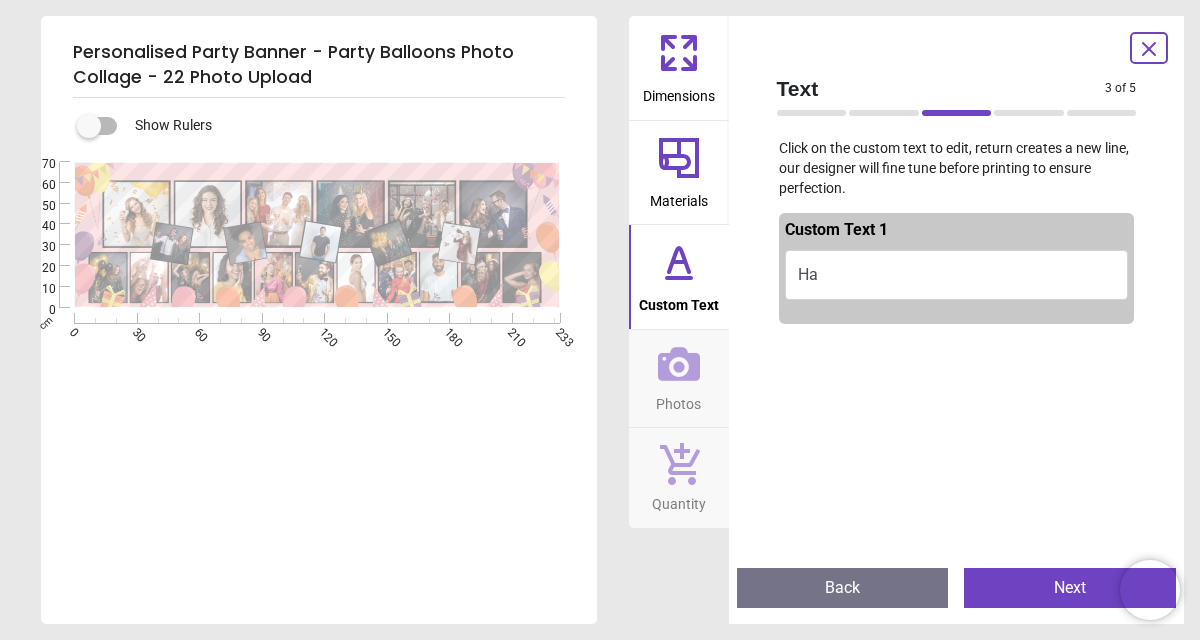 type on "*" 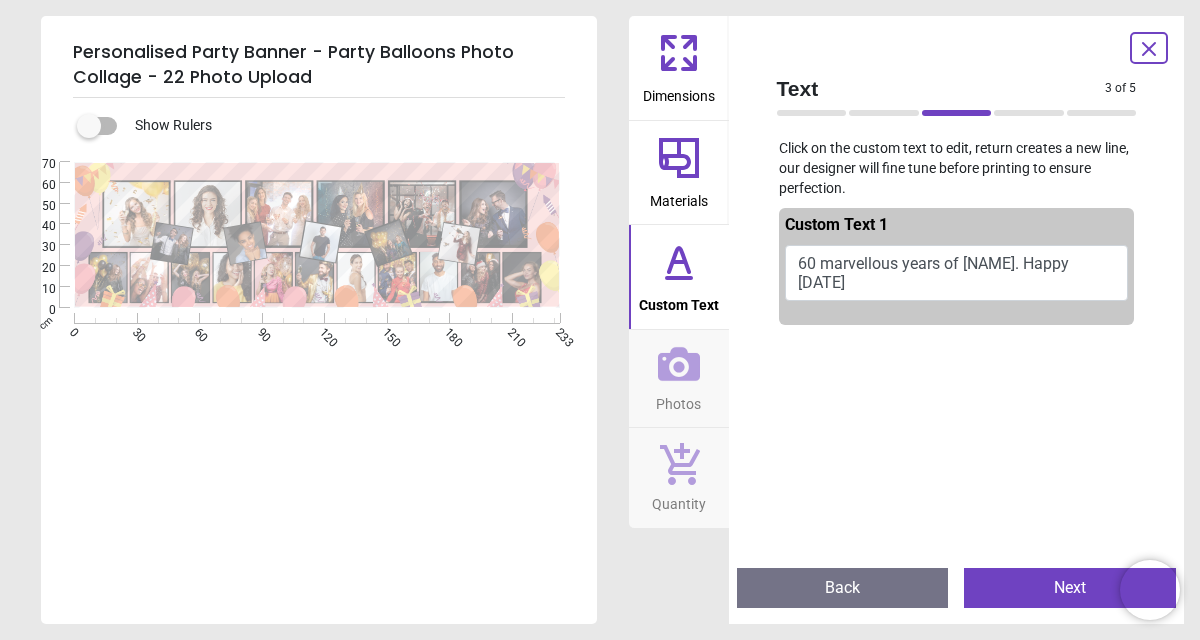 scroll, scrollTop: 14, scrollLeft: 0, axis: vertical 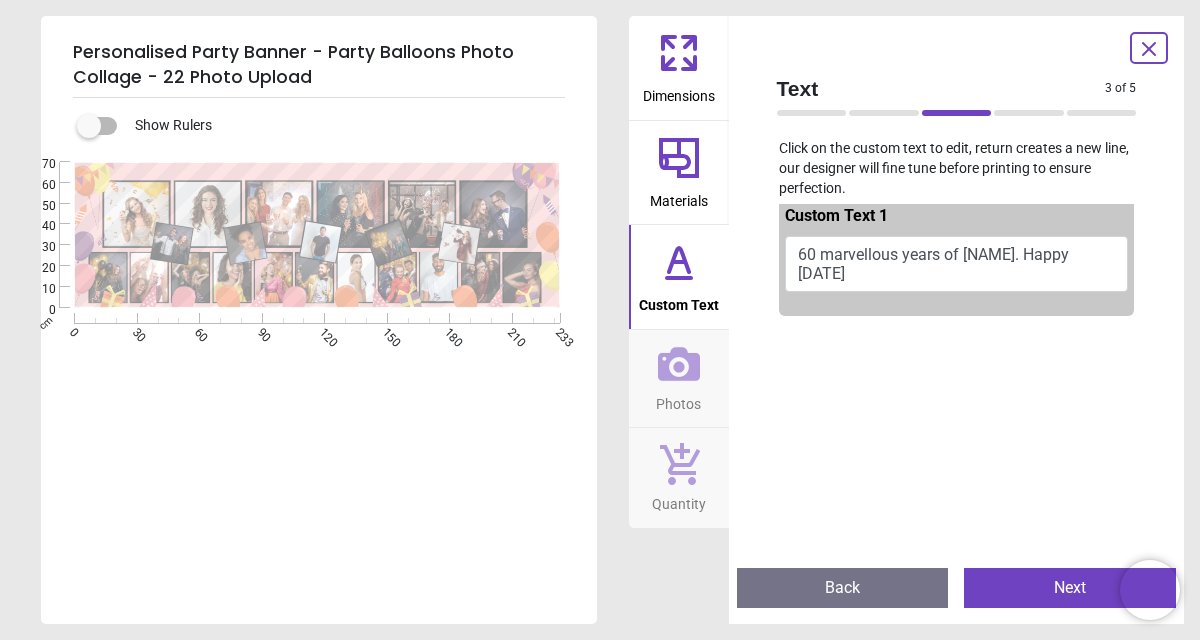type on "**********" 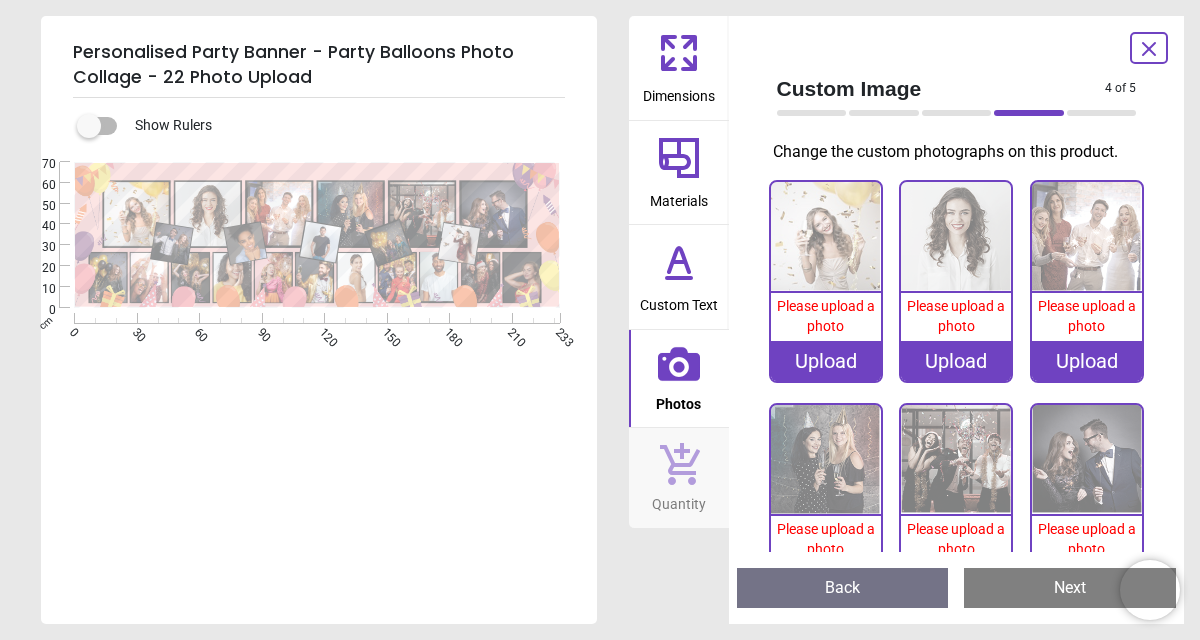 click on "Upload" at bounding box center [826, 361] 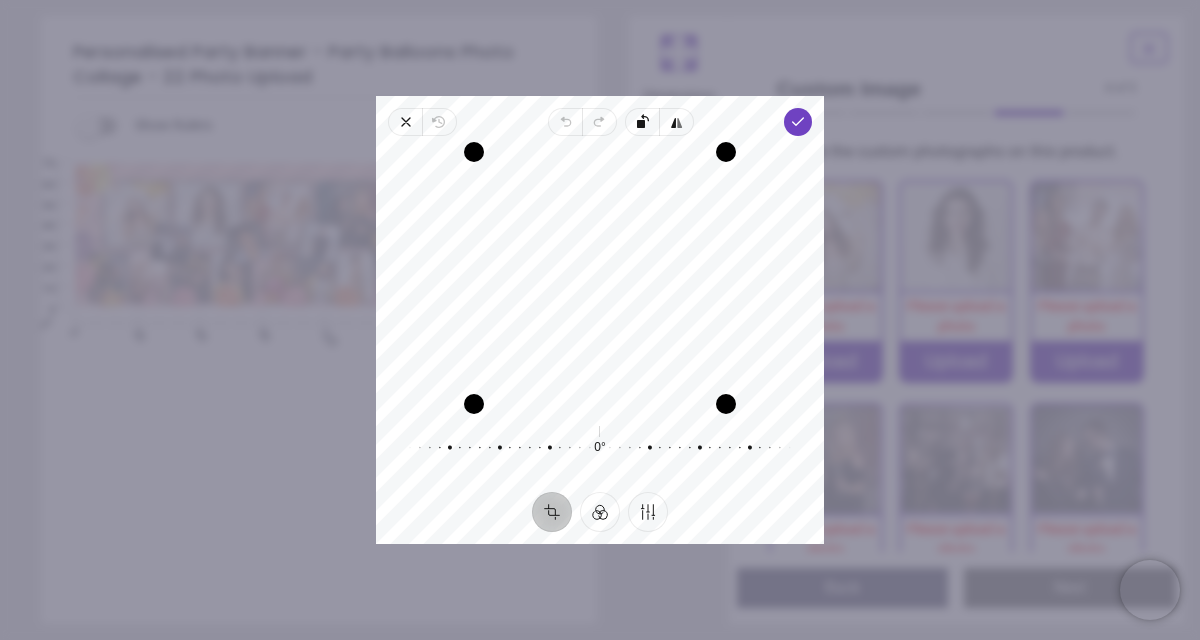 drag, startPoint x: 699, startPoint y: 262, endPoint x: 701, endPoint y: 331, distance: 69.02898 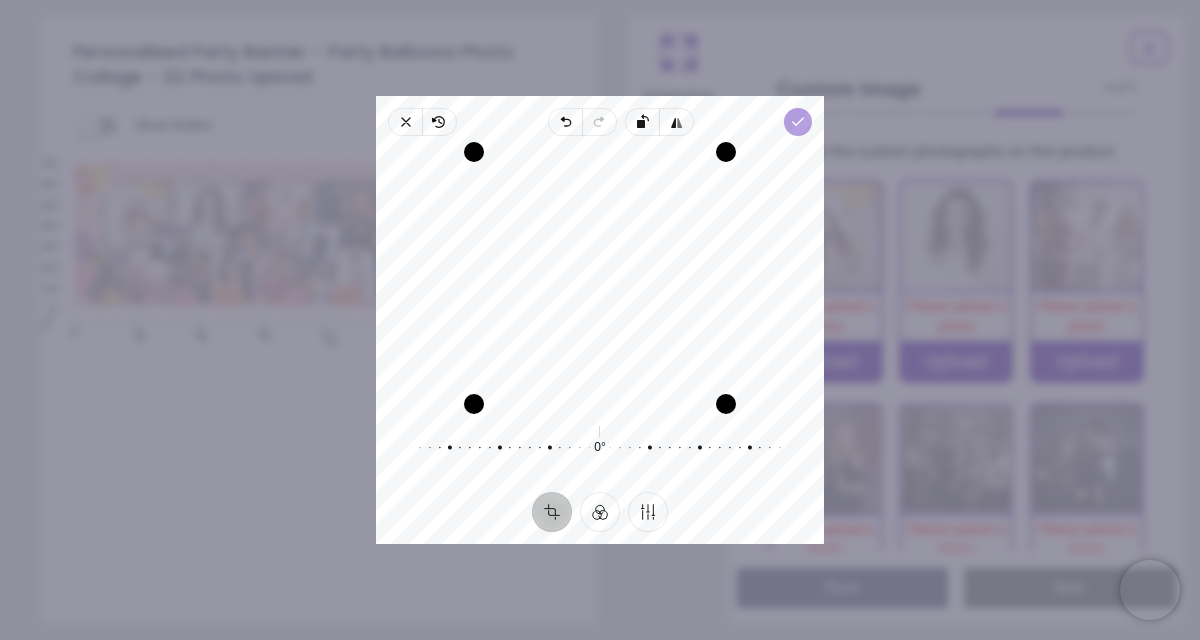 click 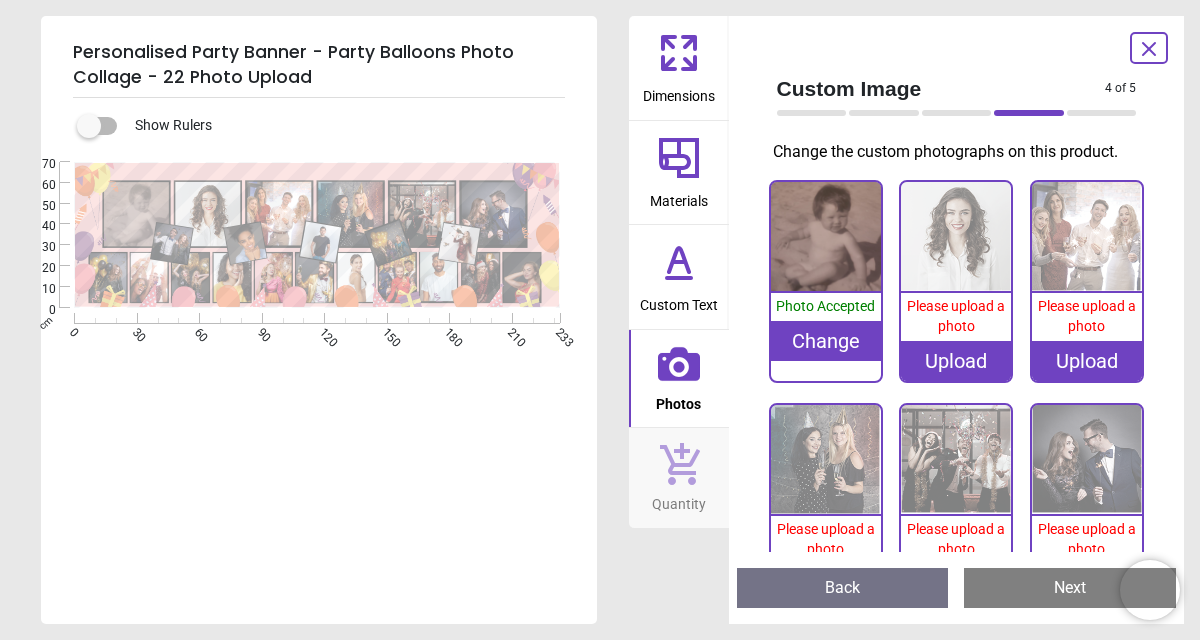 click on "Upload" at bounding box center [956, 361] 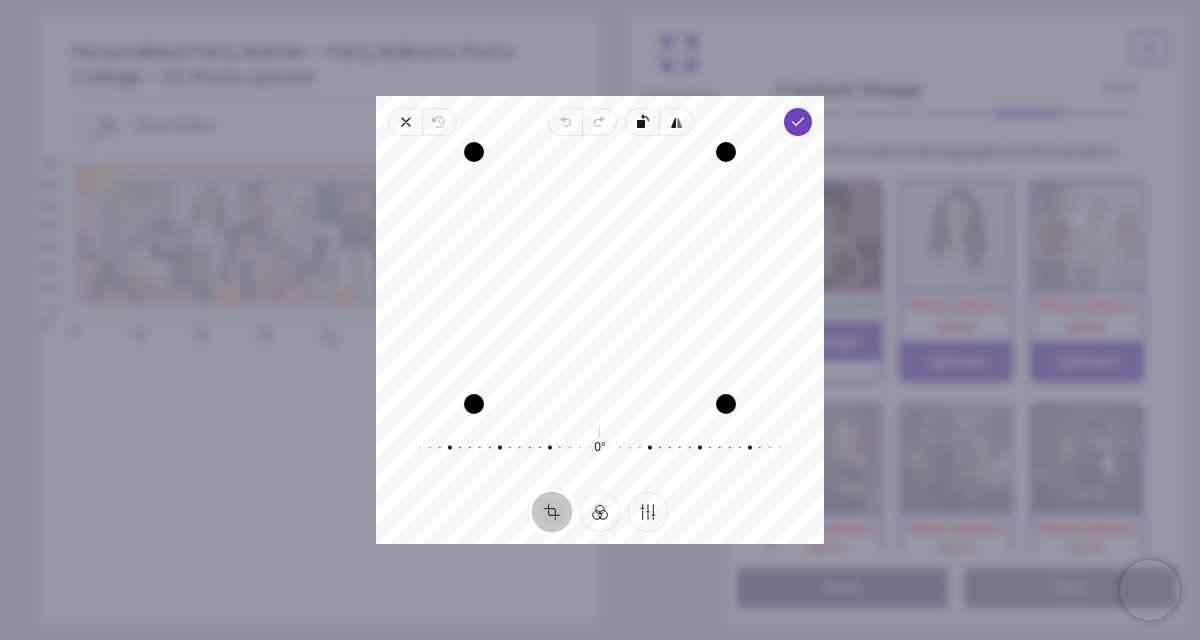 drag, startPoint x: 658, startPoint y: 310, endPoint x: 657, endPoint y: 338, distance: 28.01785 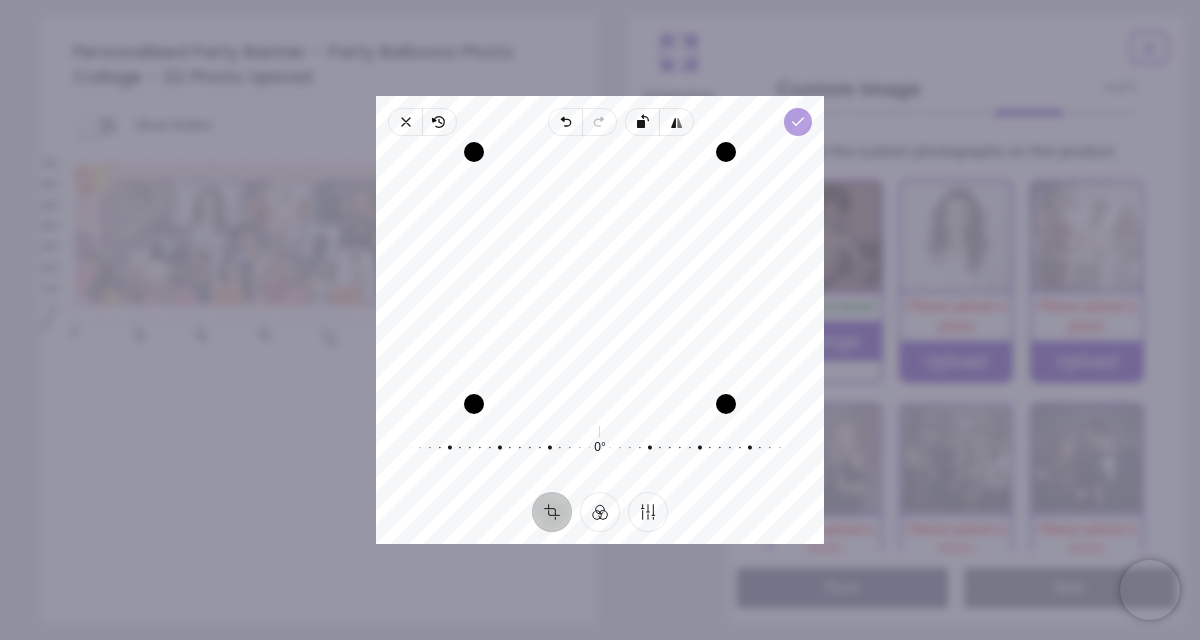 click 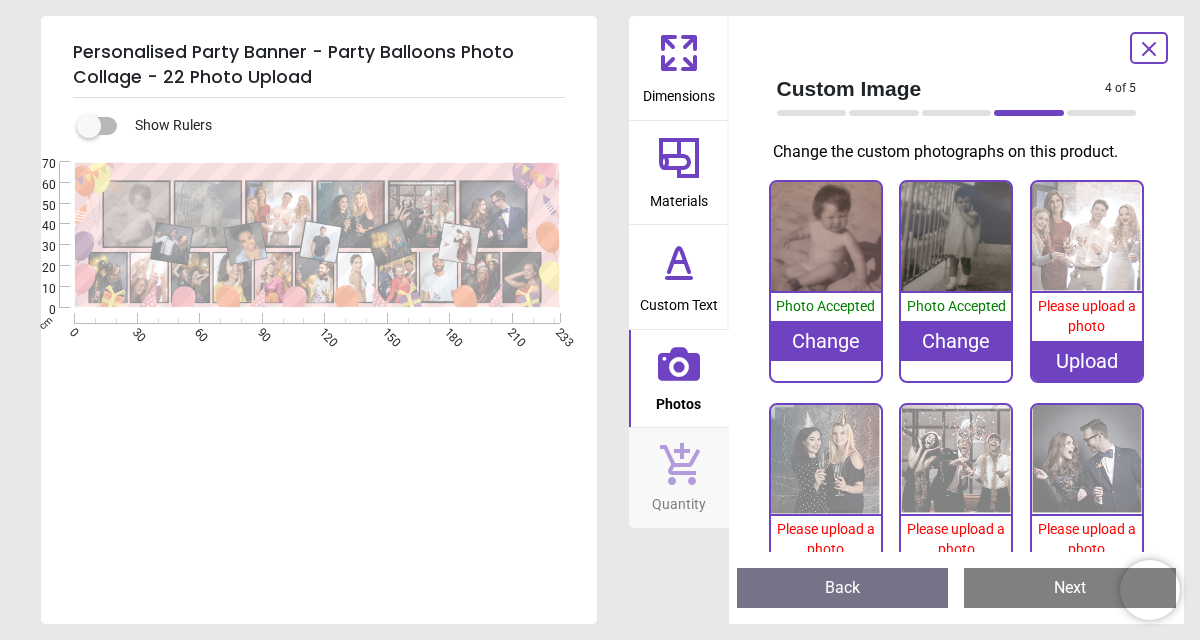 click at bounding box center [1087, 237] 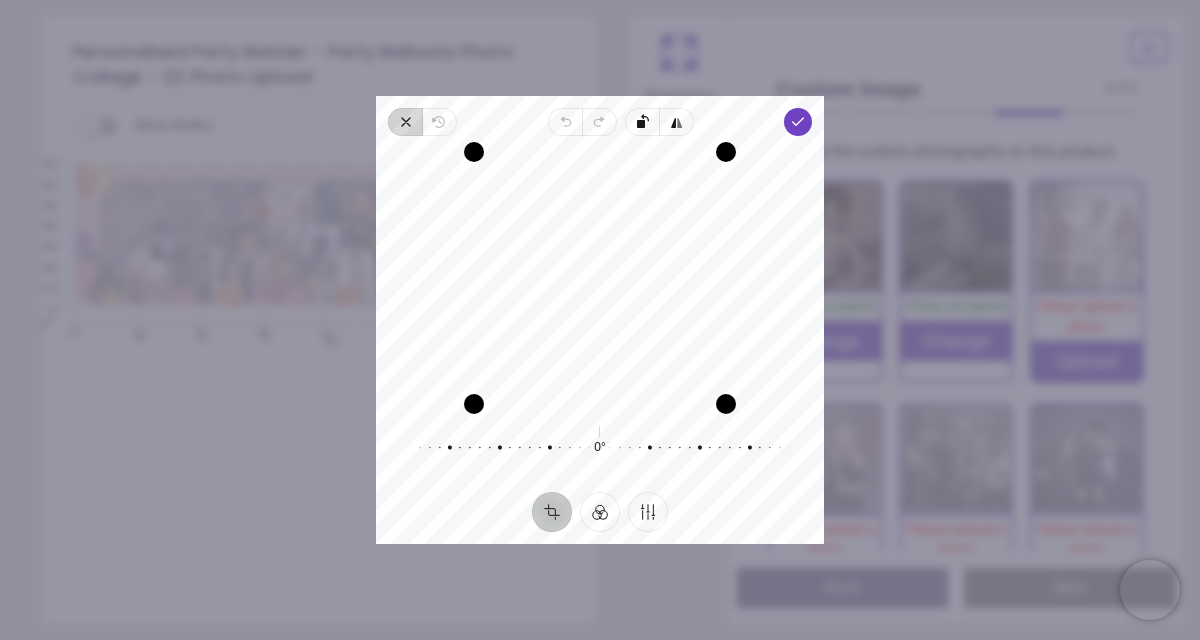 click on "Close" at bounding box center [405, 122] 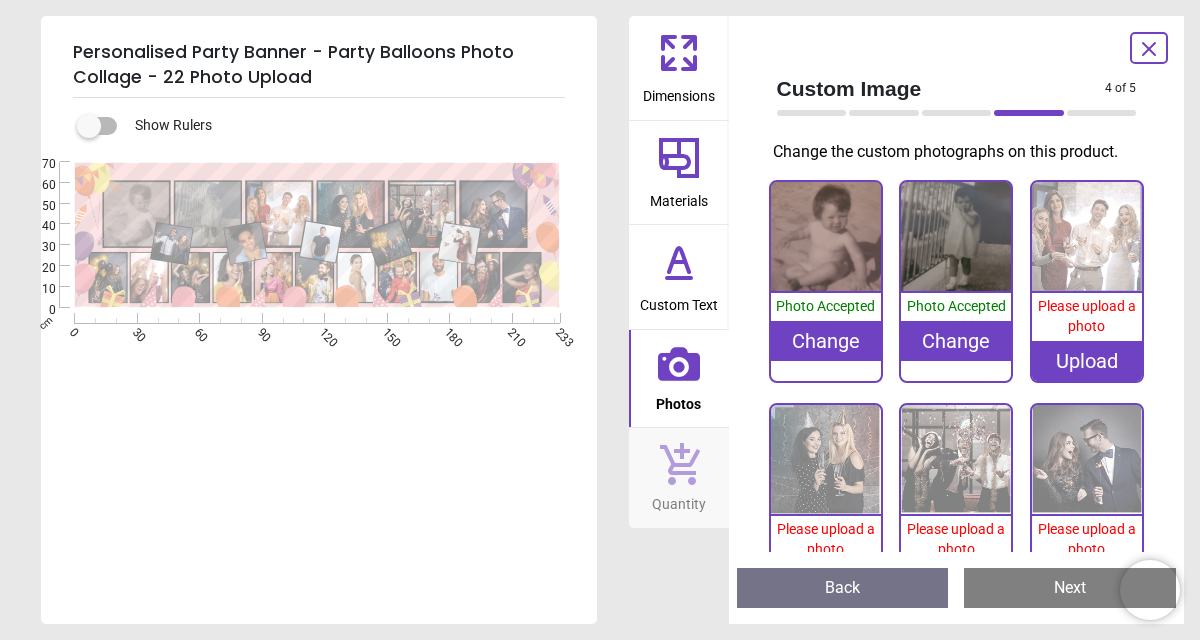 click on "Upload" at bounding box center [1087, 361] 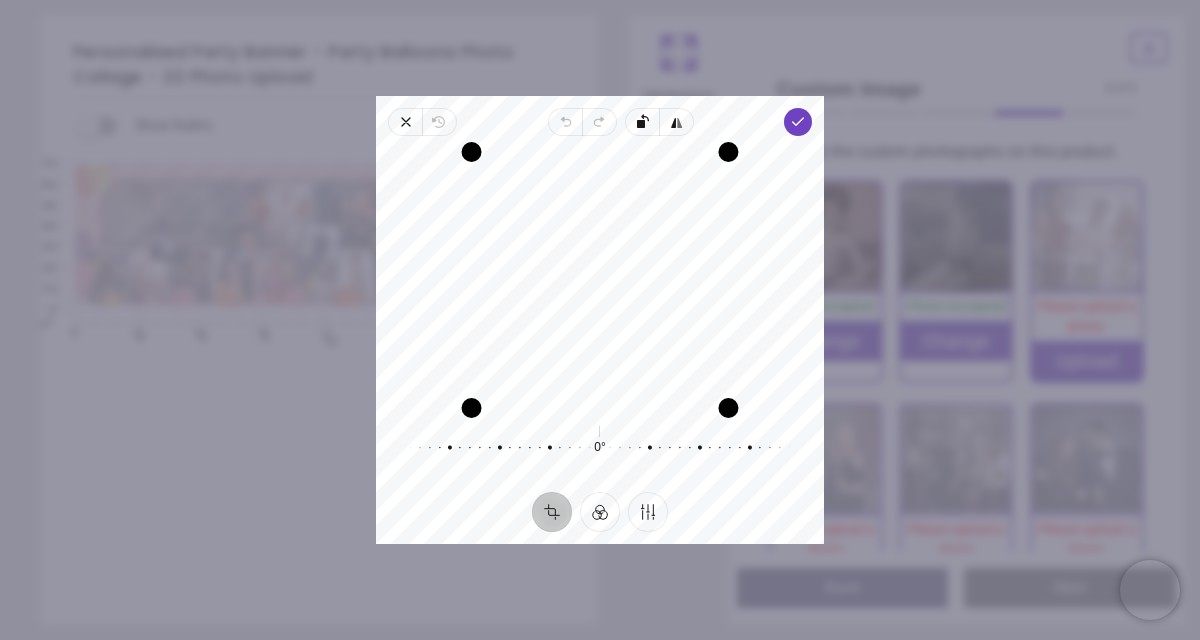 click at bounding box center [600, 408] 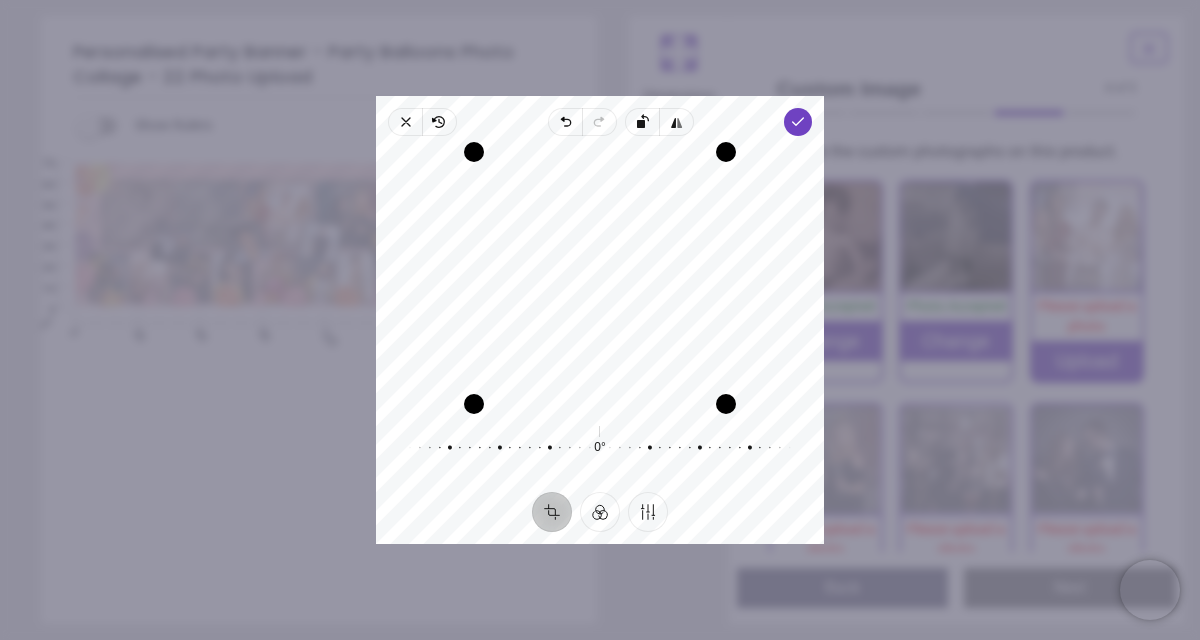 click on "Recenter" at bounding box center [600, 278] 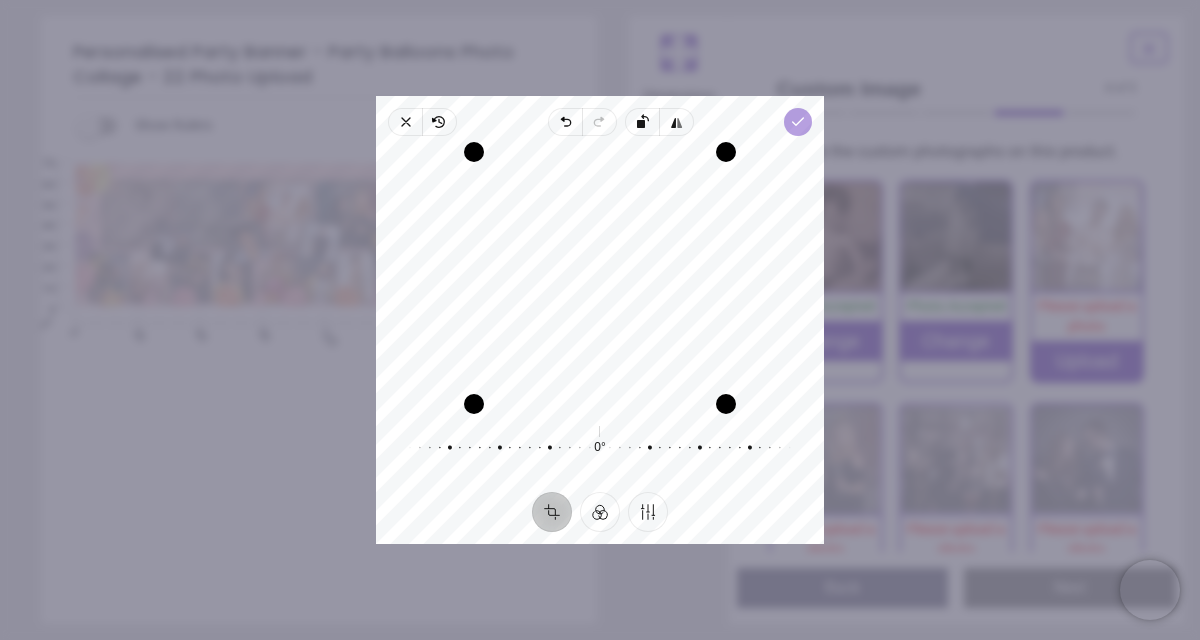 click 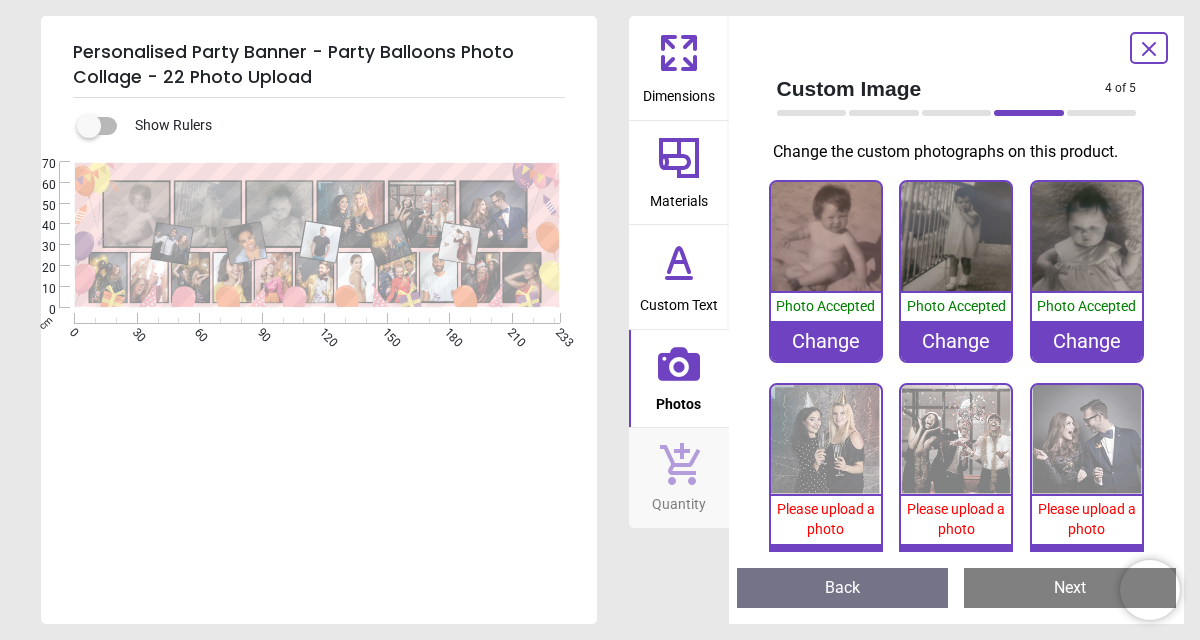 click on "Please upload a photo" at bounding box center (826, 519) 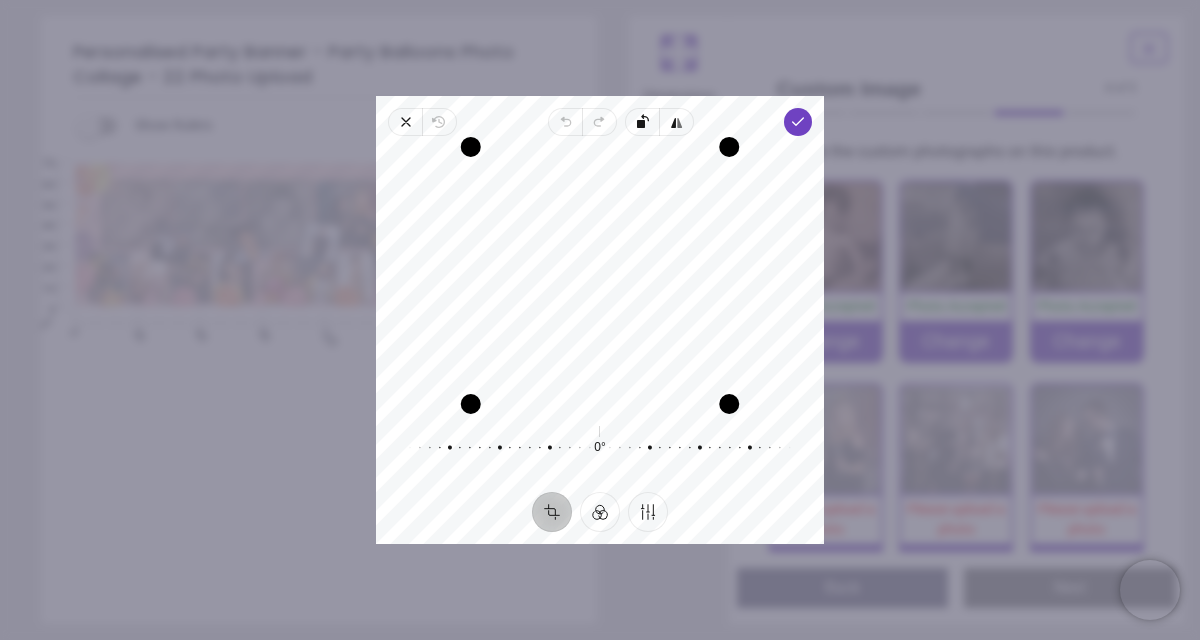 click at bounding box center (600, 147) 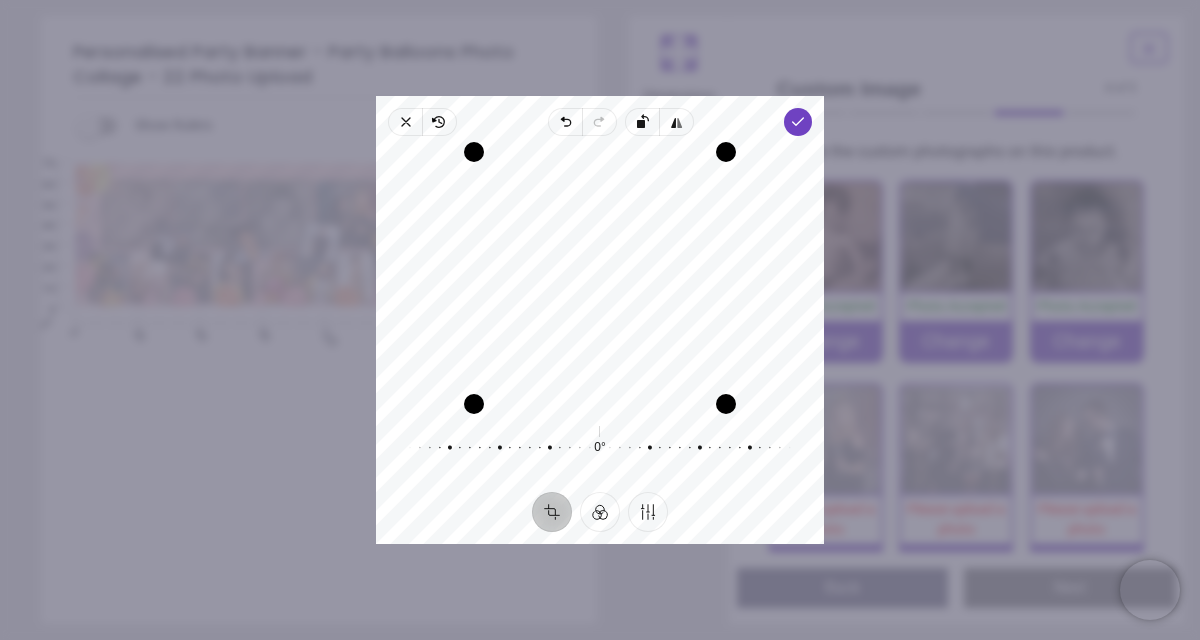 drag, startPoint x: 600, startPoint y: 331, endPoint x: 595, endPoint y: 384, distance: 53.235325 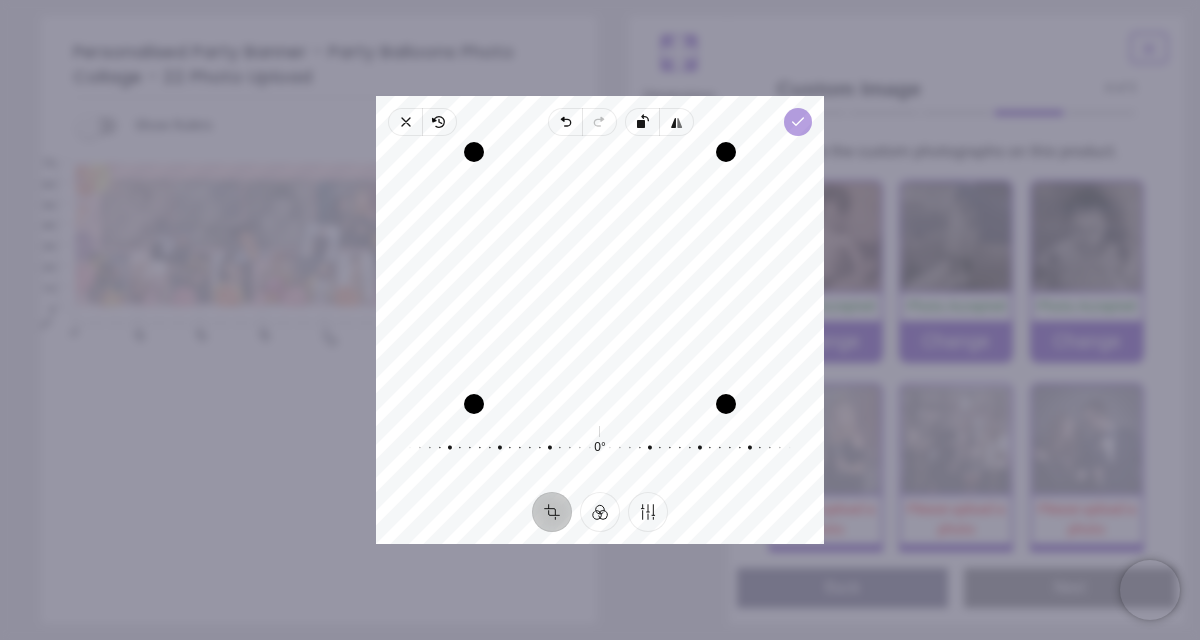 click 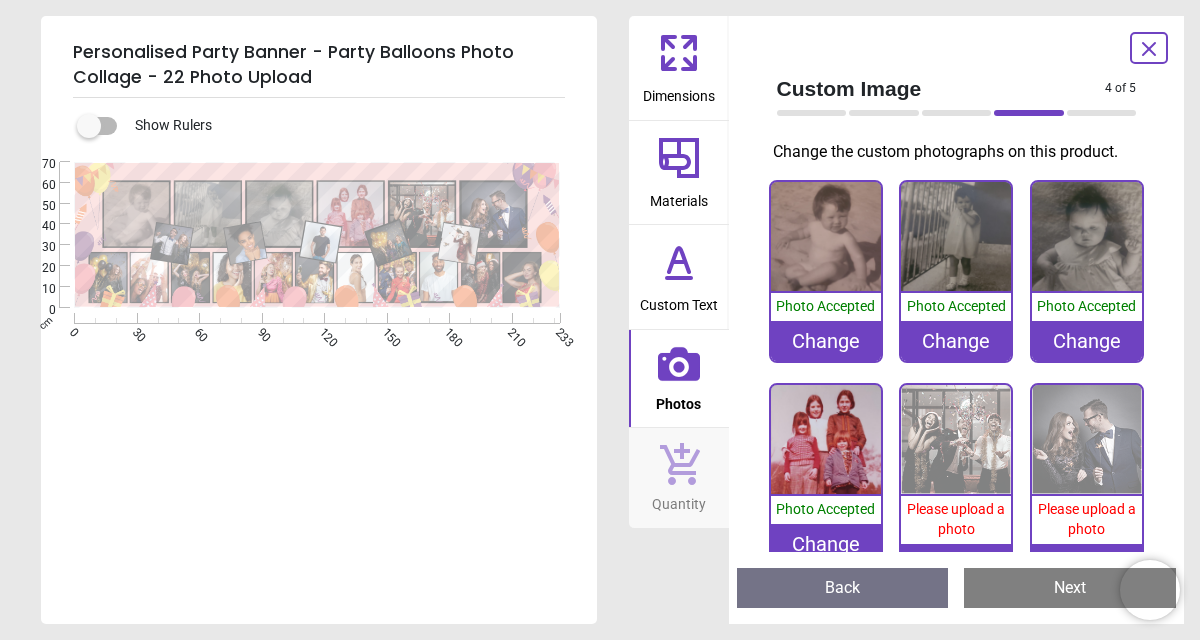 click on "Please upload a photo" at bounding box center [956, 519] 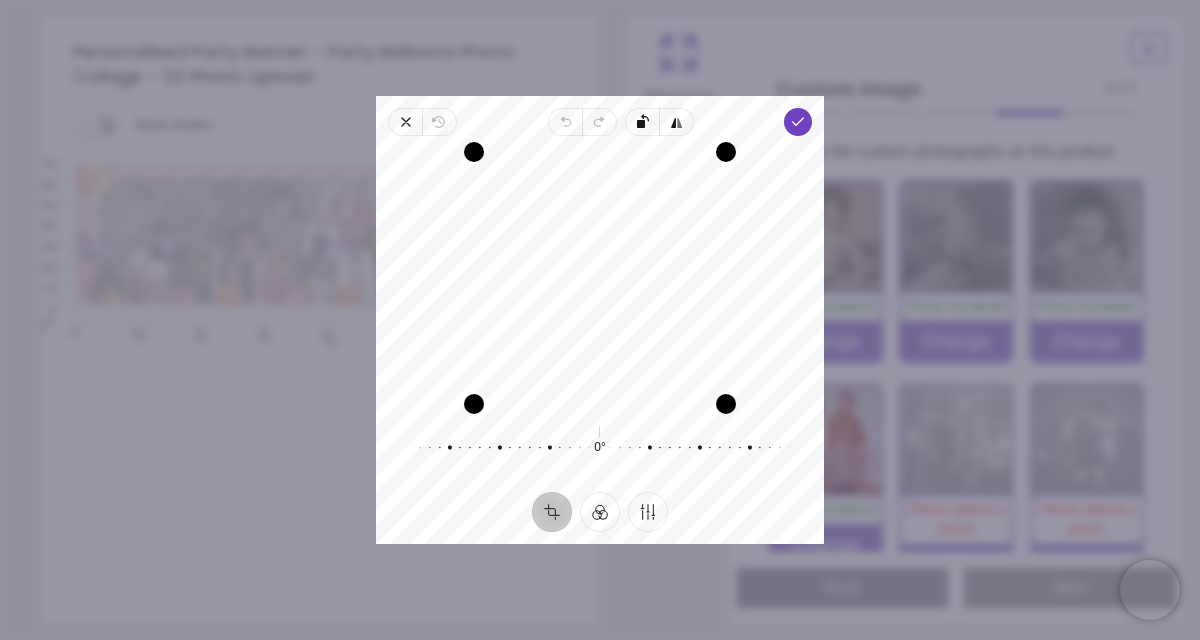 drag, startPoint x: 672, startPoint y: 322, endPoint x: 674, endPoint y: 349, distance: 27.073973 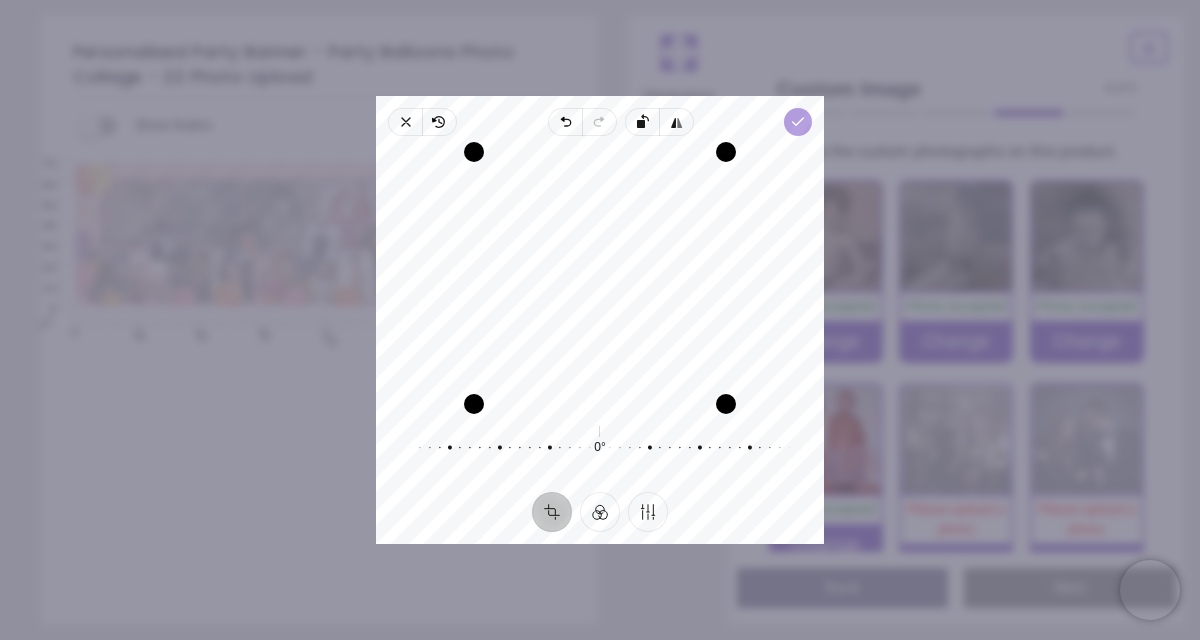 click 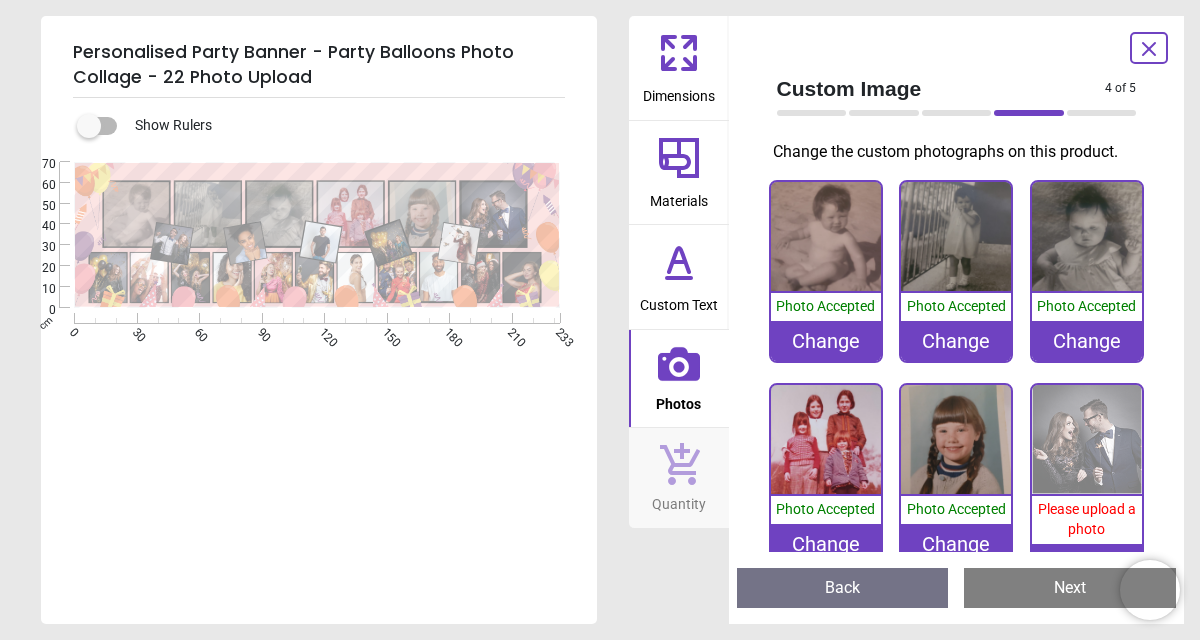 click on "Please upload a photo" at bounding box center (1087, 519) 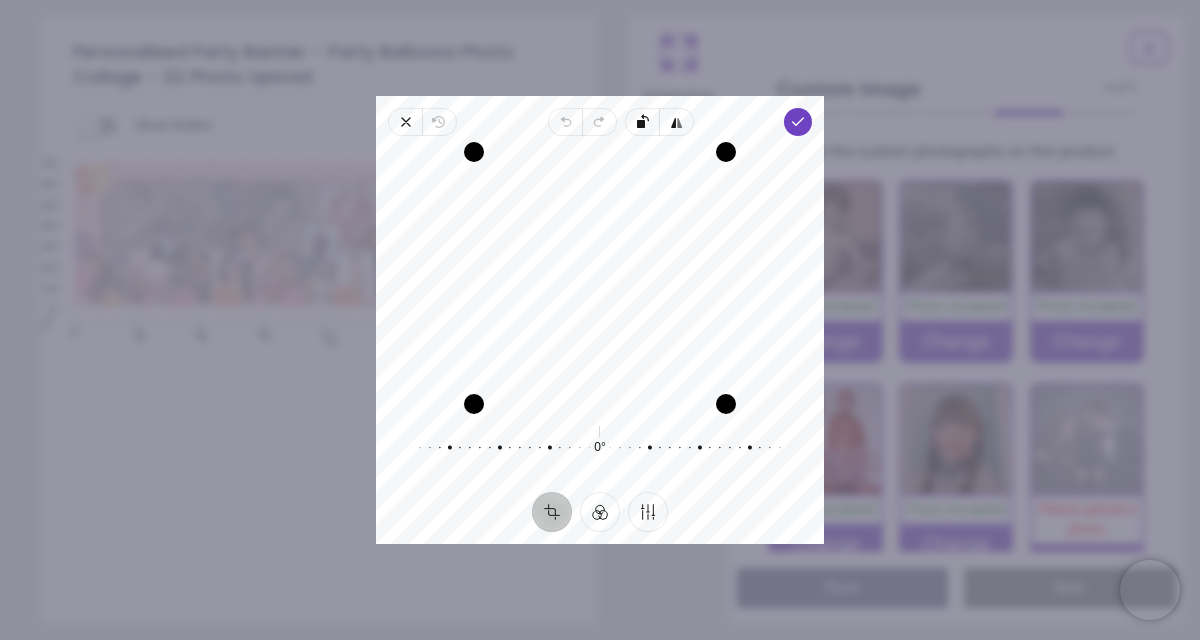 drag, startPoint x: 673, startPoint y: 425, endPoint x: 673, endPoint y: 448, distance: 23 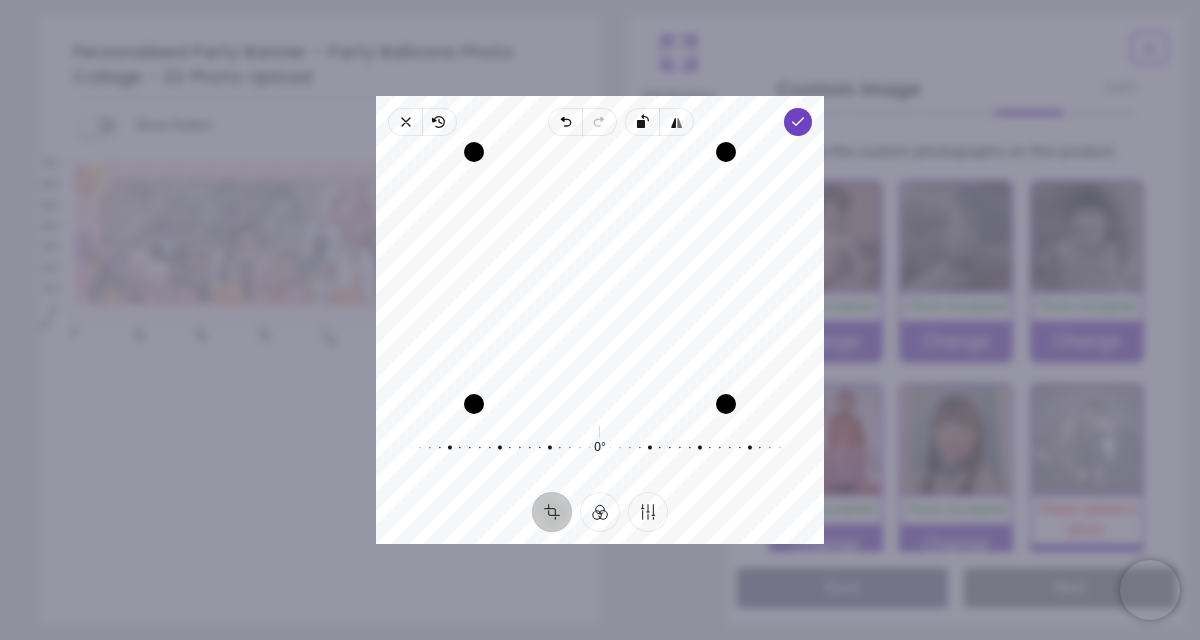 drag, startPoint x: 685, startPoint y: 272, endPoint x: 678, endPoint y: 313, distance: 41.59327 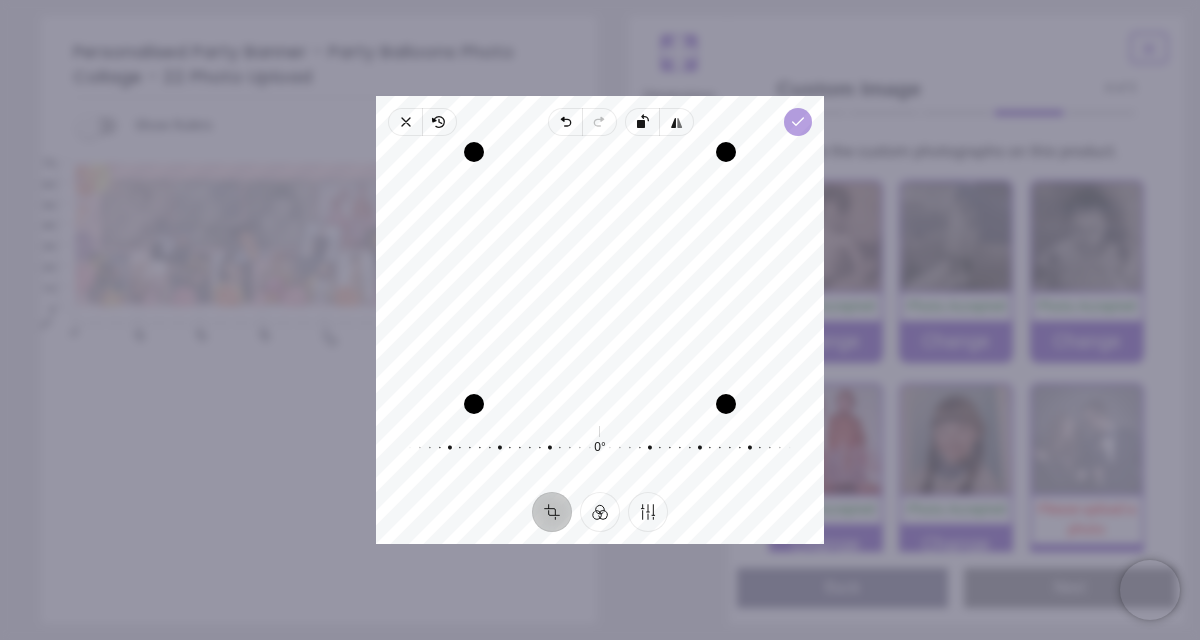 click 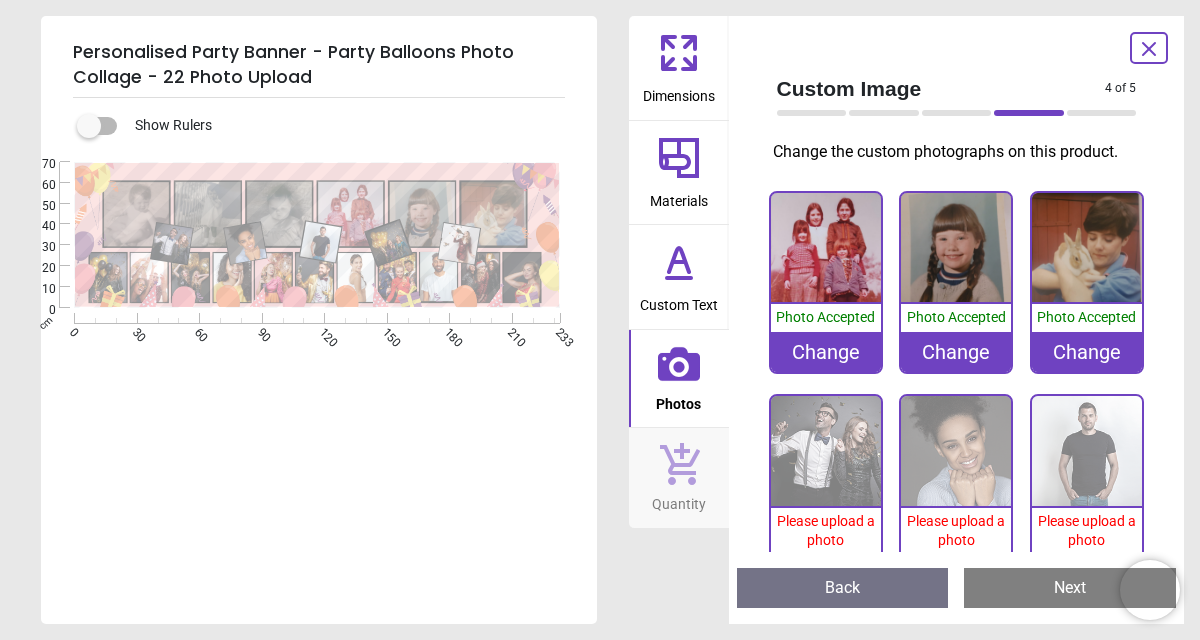 scroll, scrollTop: 201, scrollLeft: 0, axis: vertical 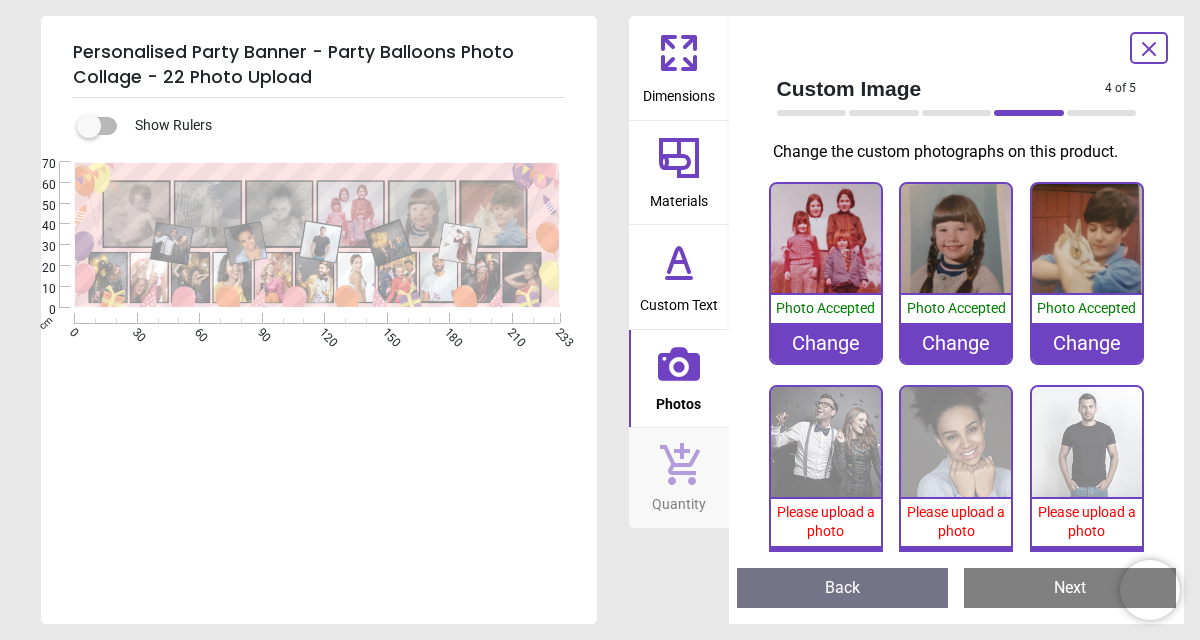 click at bounding box center [826, 442] 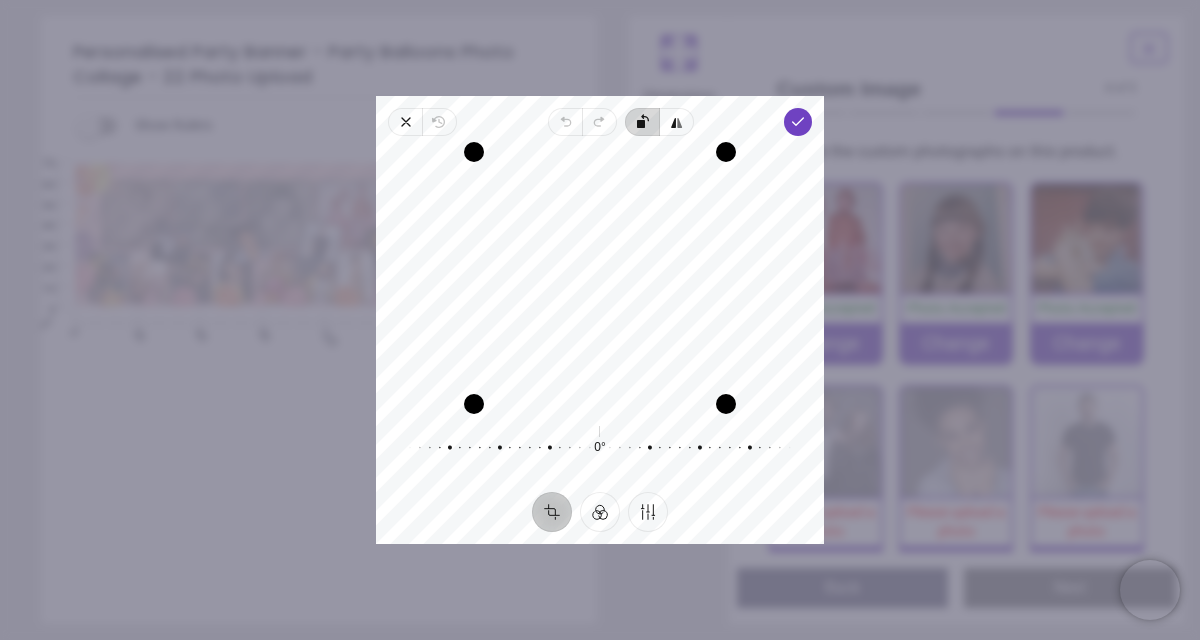 click on "Rotate left" at bounding box center [642, 122] 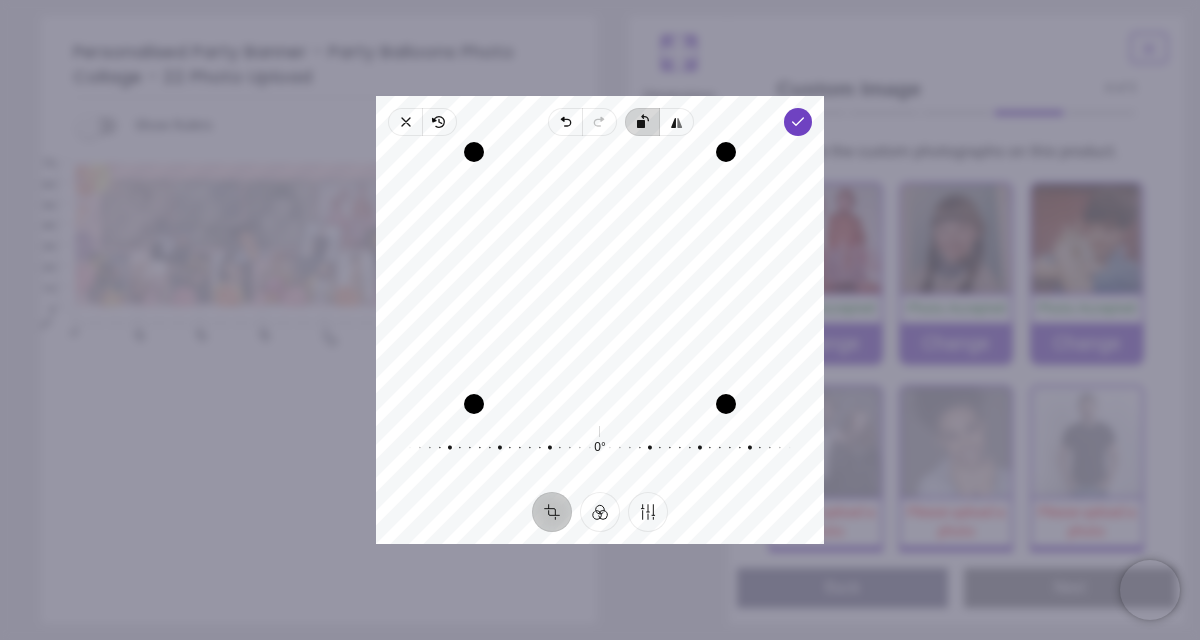 click on "Rotate left" at bounding box center [642, 122] 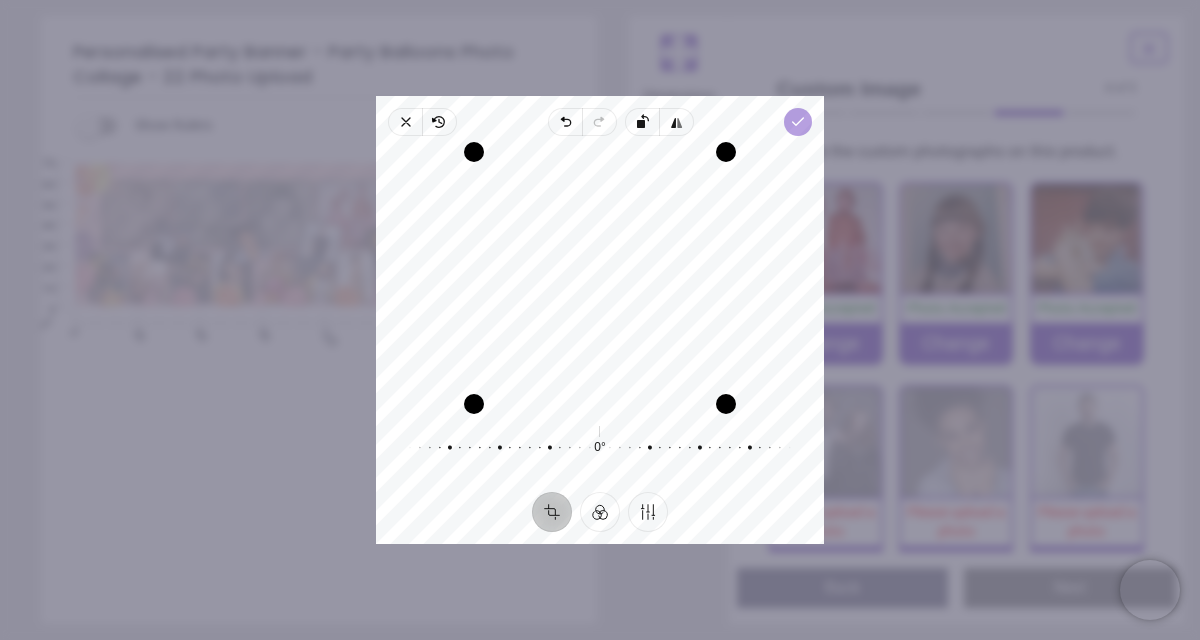 click 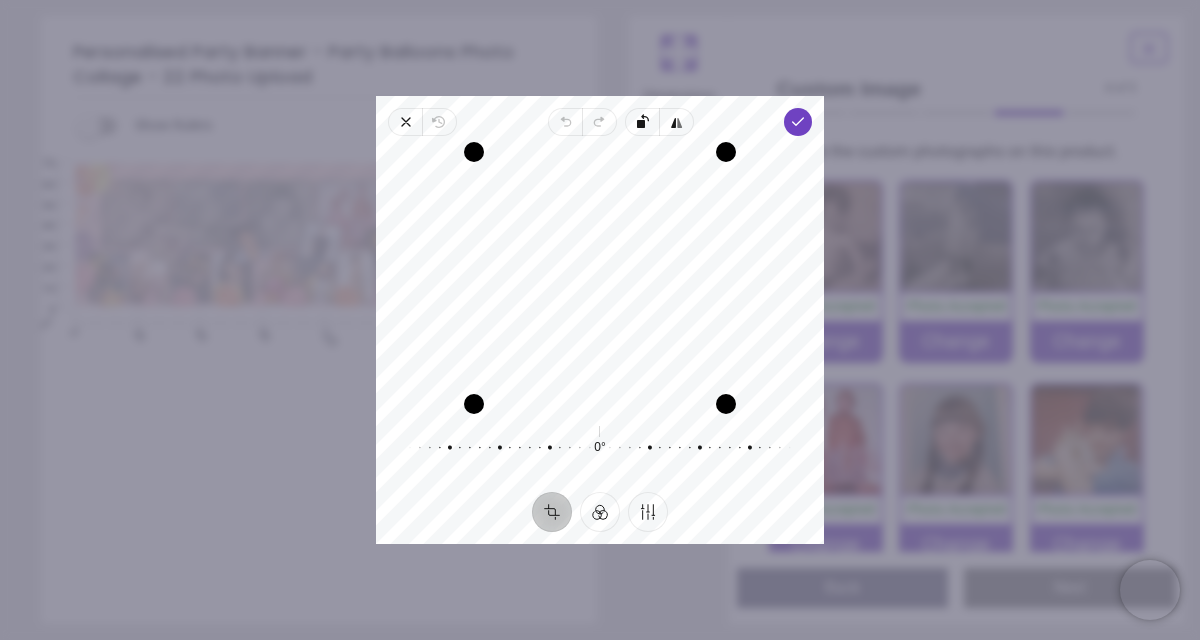 scroll, scrollTop: 0, scrollLeft: 0, axis: both 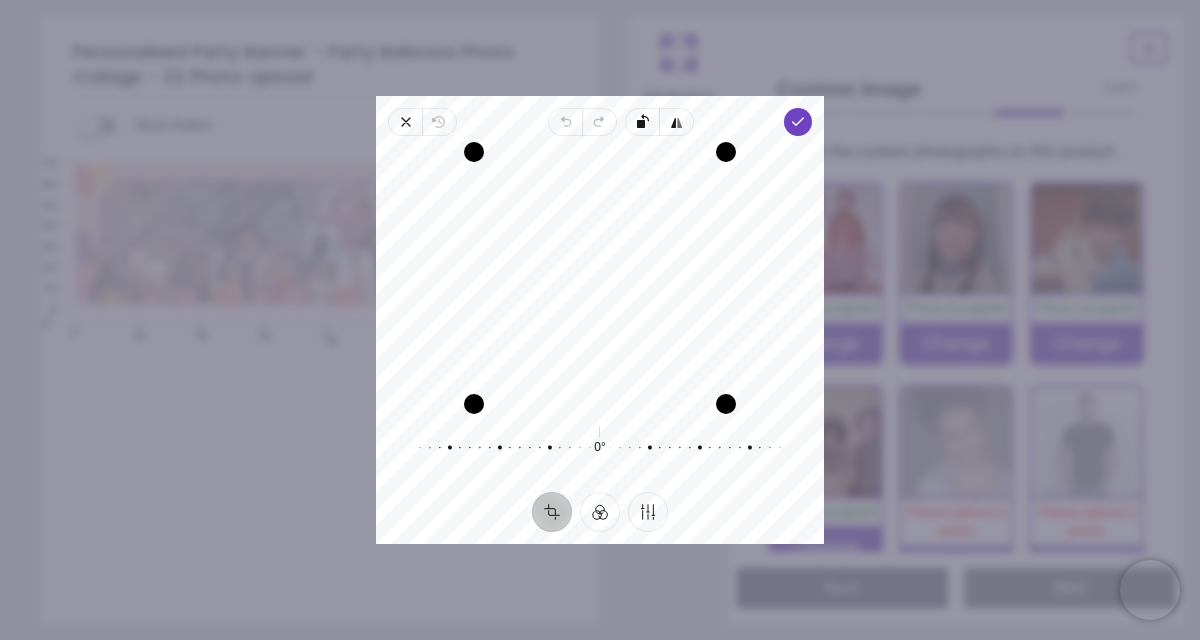 click on "Recenter" at bounding box center [600, 278] 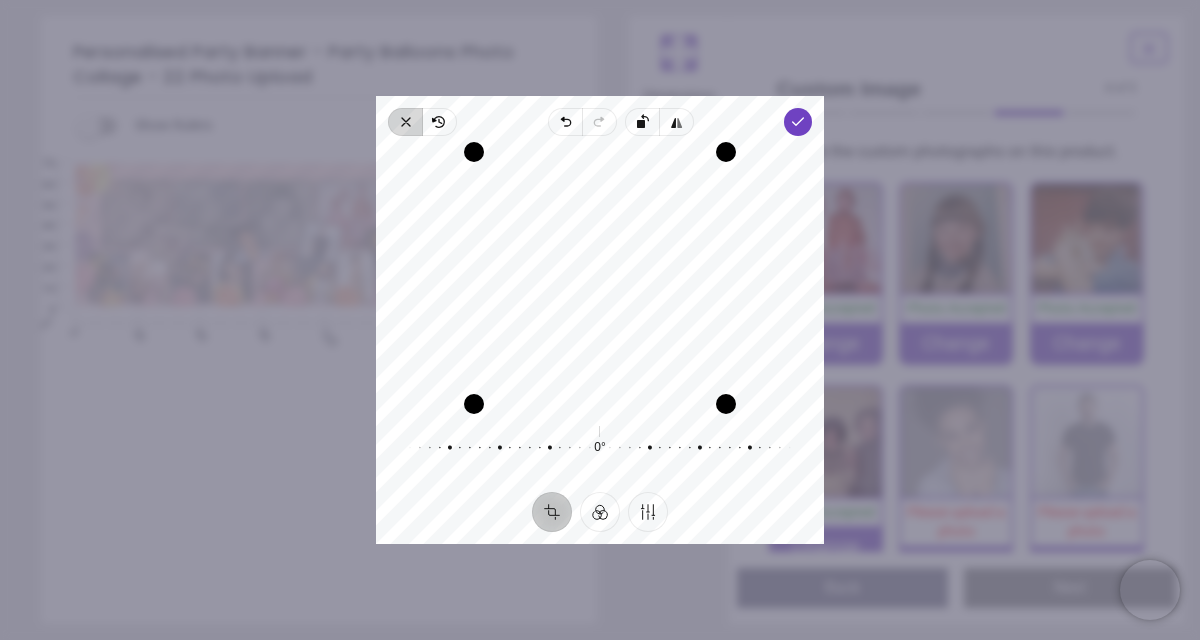click 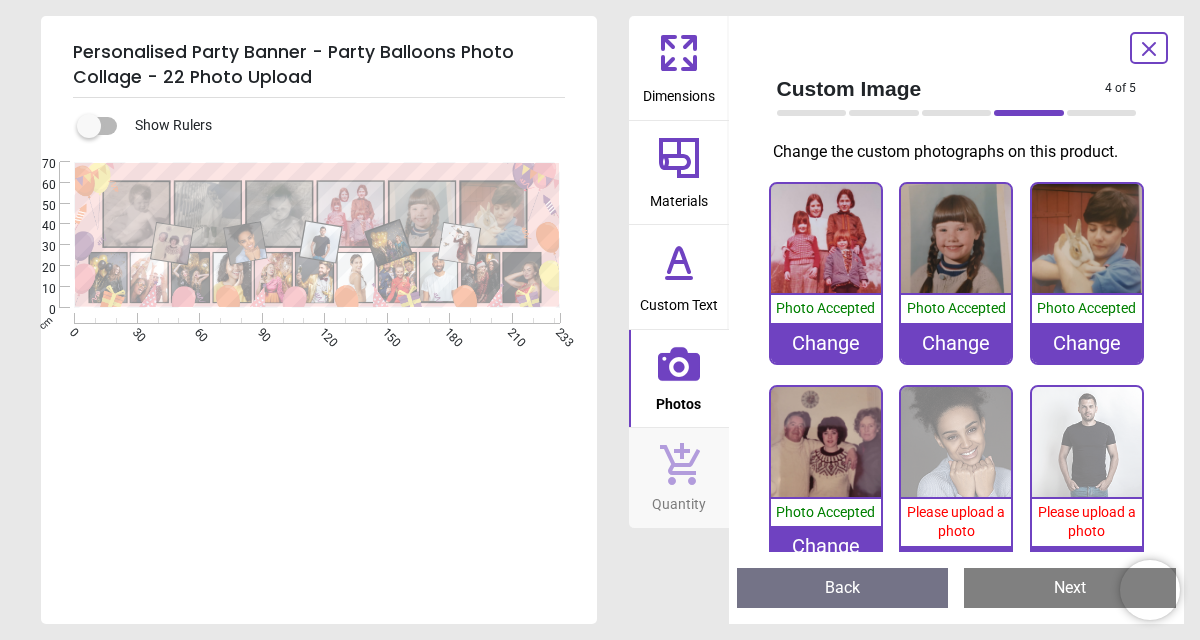 click on "Please upload a photo" at bounding box center [956, 522] 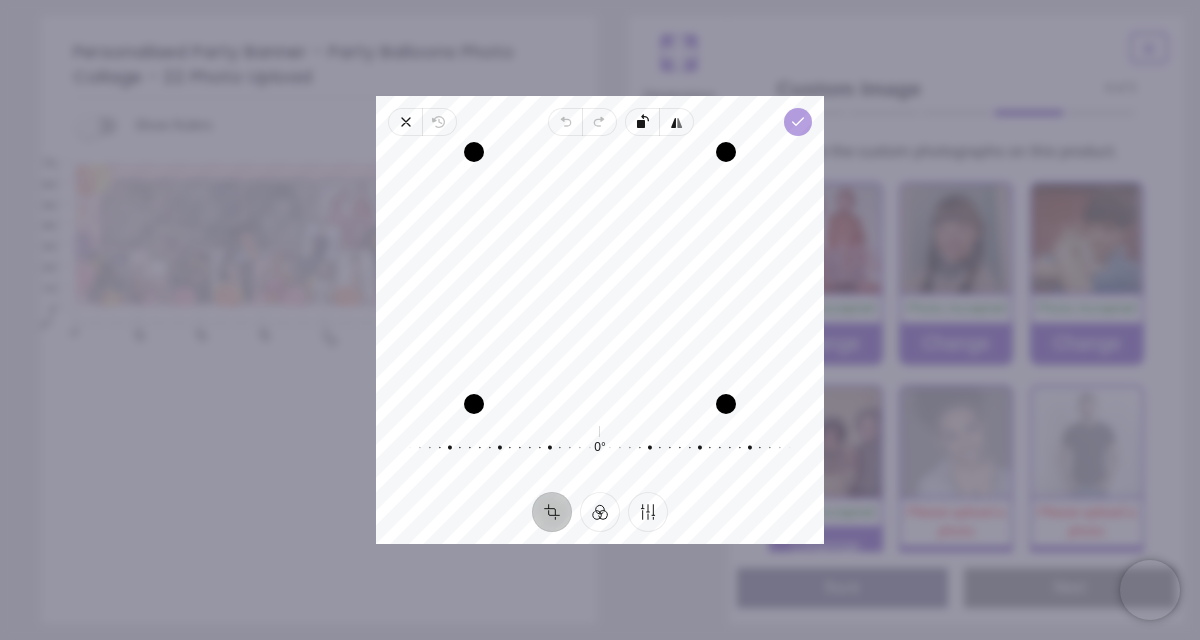 click 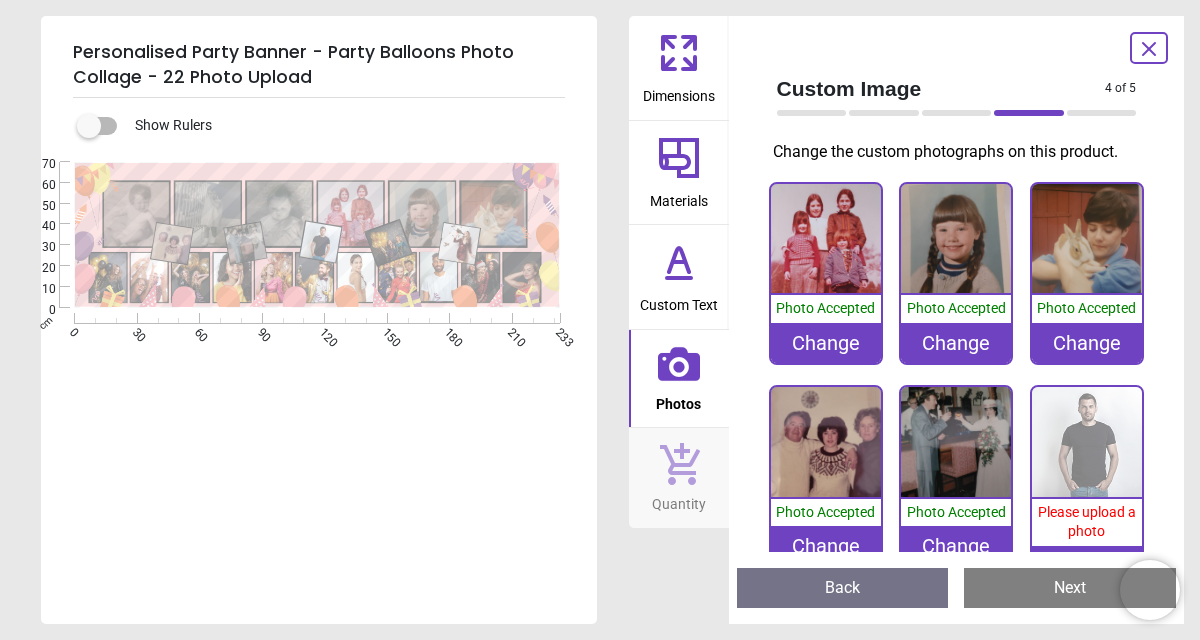 click on "Please upload a photo" at bounding box center [1087, 522] 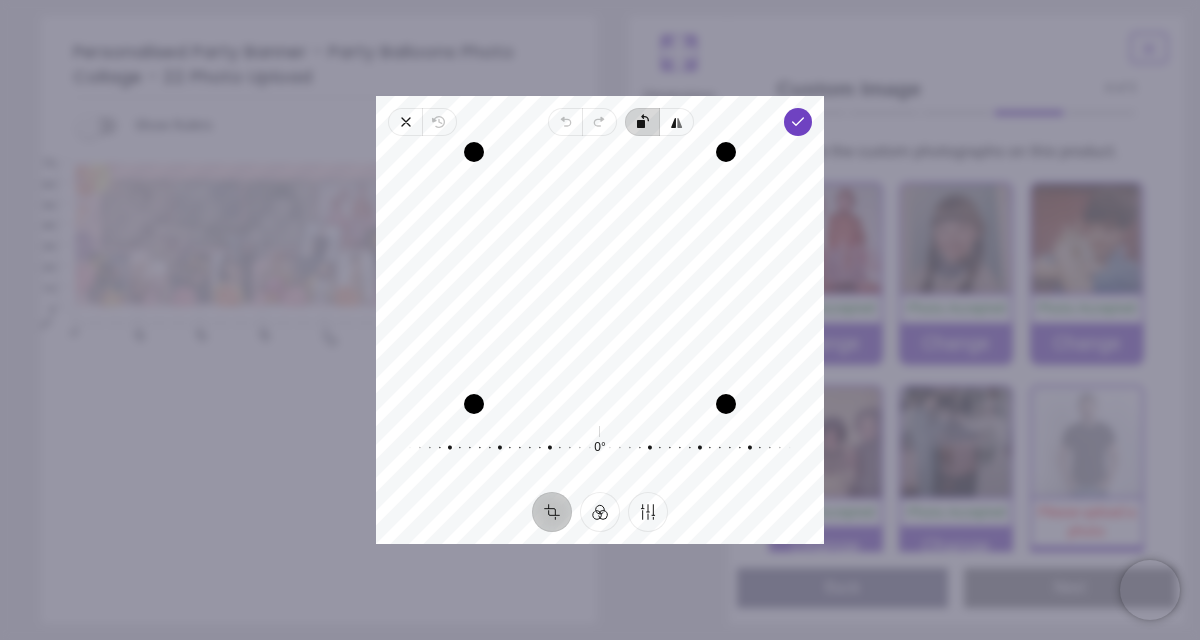 click 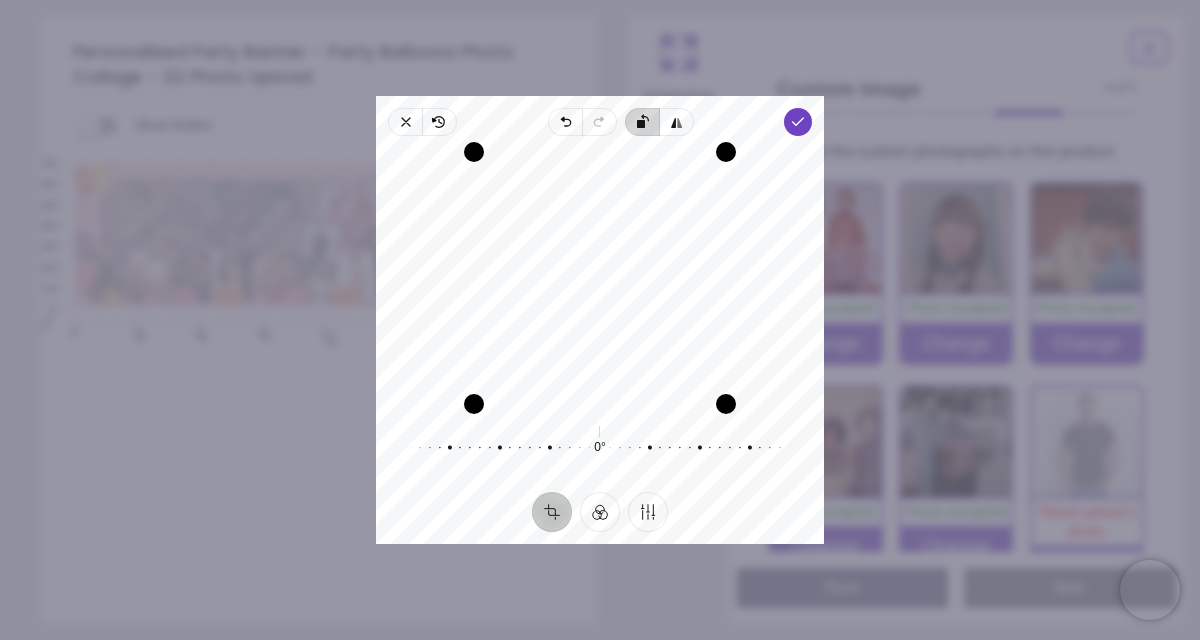 click 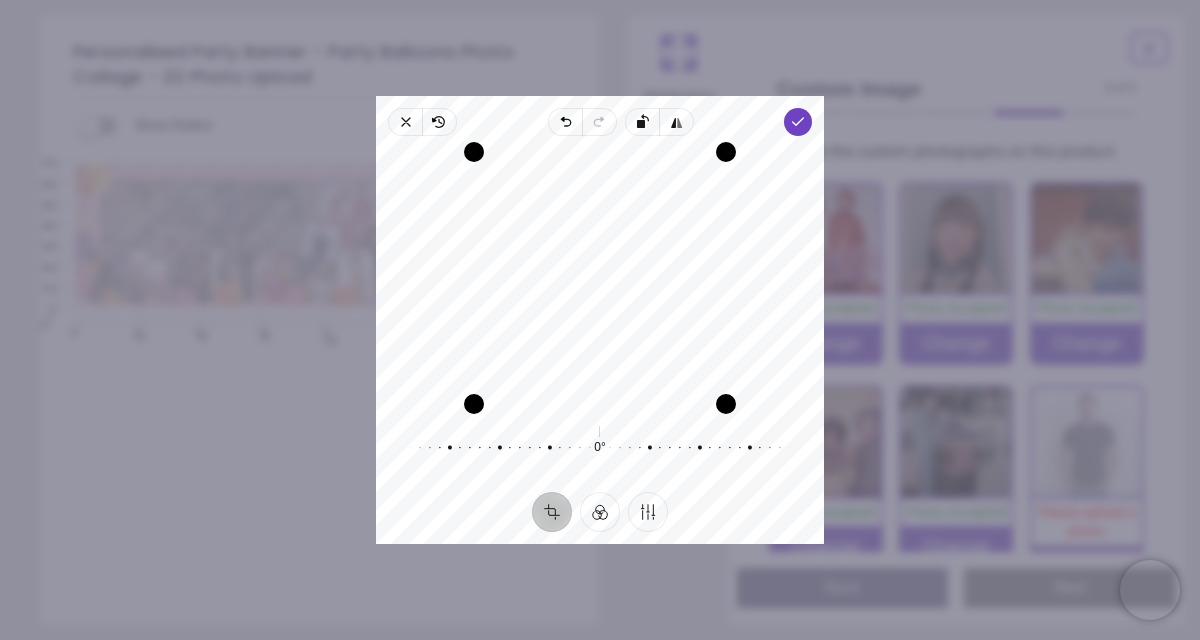 drag, startPoint x: 653, startPoint y: 311, endPoint x: 647, endPoint y: 430, distance: 119.15116 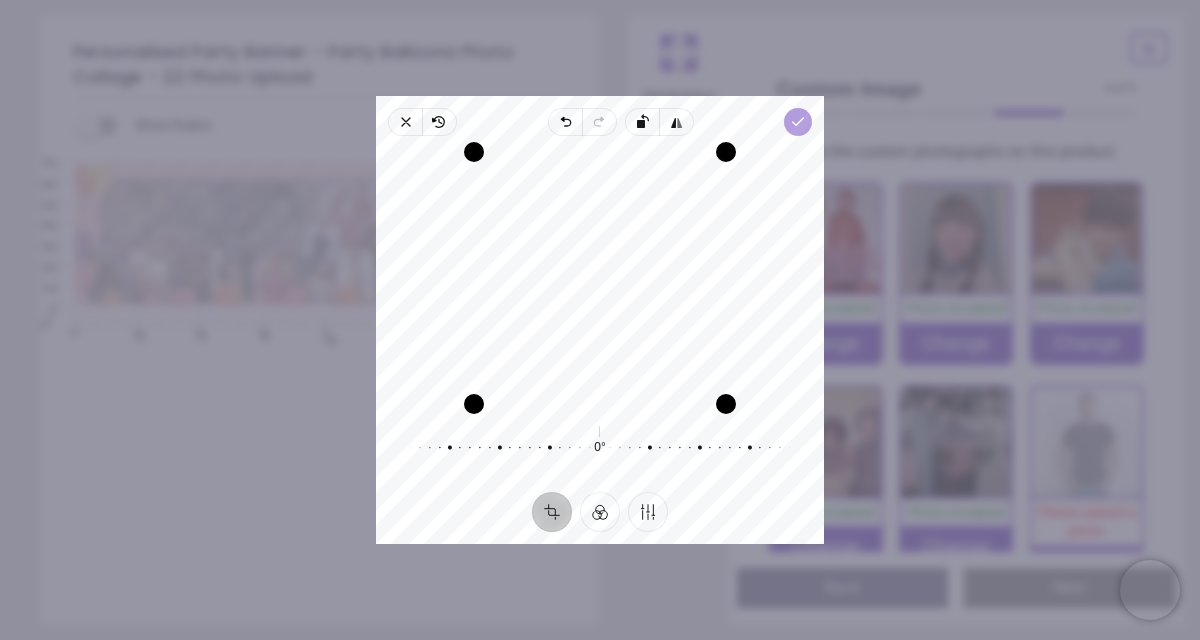 click 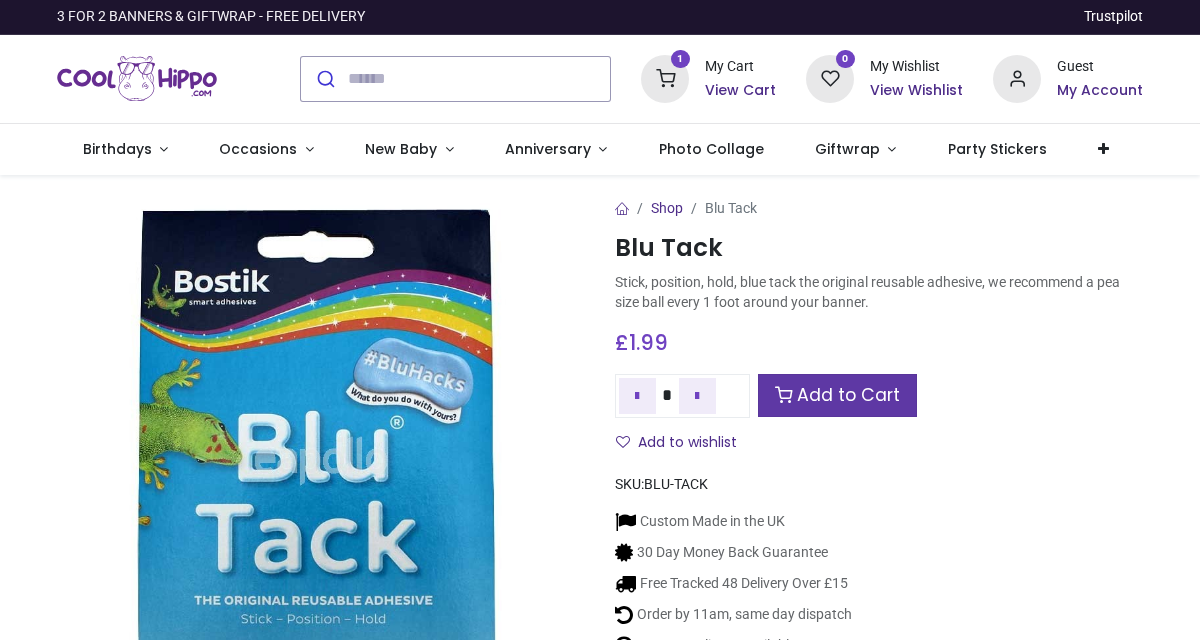 scroll, scrollTop: 0, scrollLeft: 0, axis: both 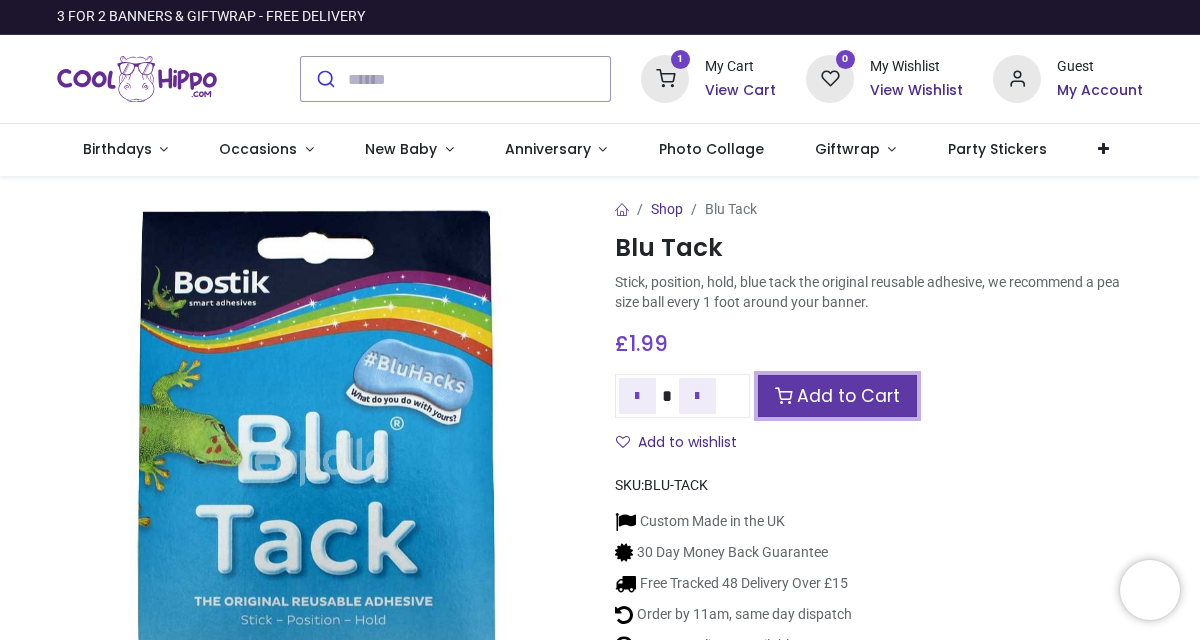 click on "Add to Cart" at bounding box center (837, 396) 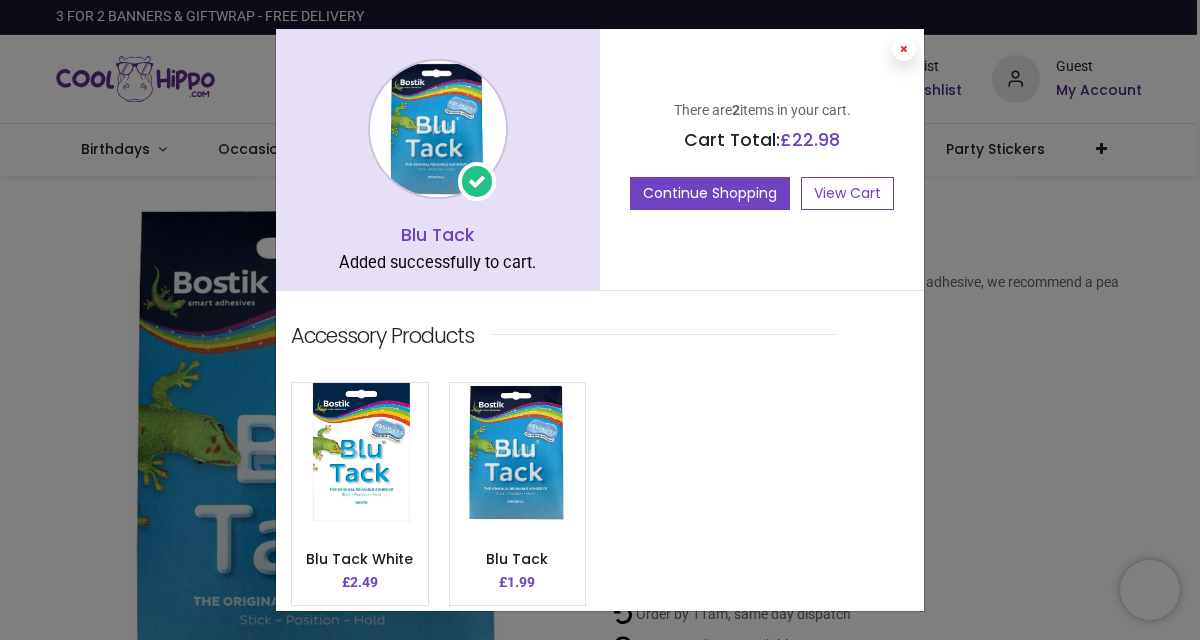 click at bounding box center [904, 49] 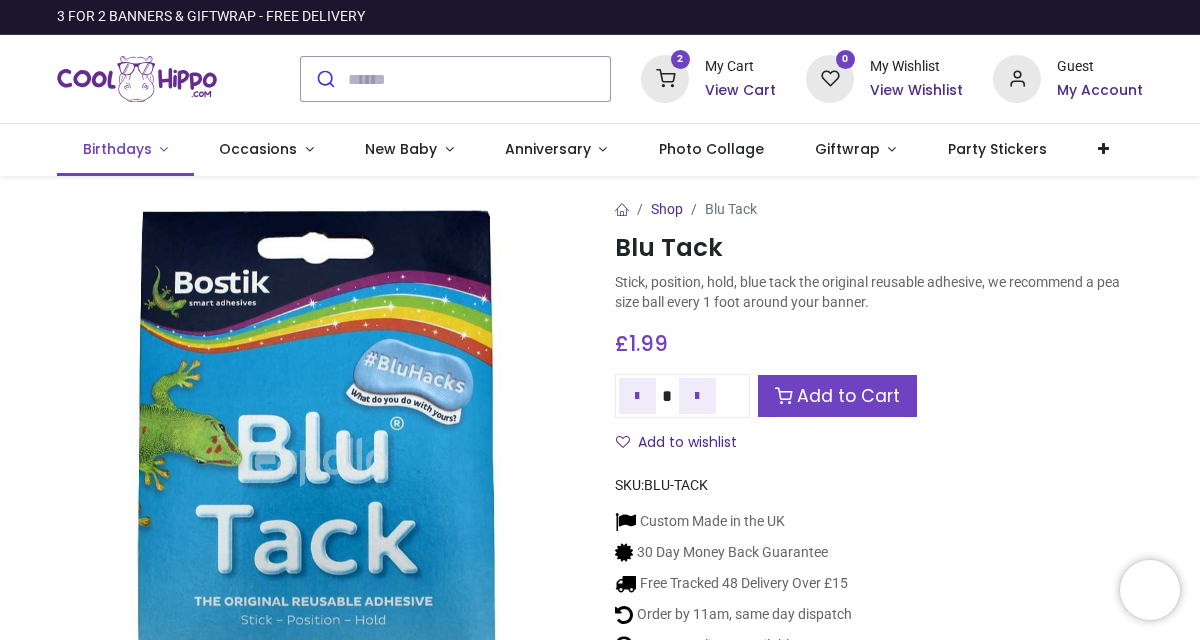 click on "Birthdays" at bounding box center (119, 149) 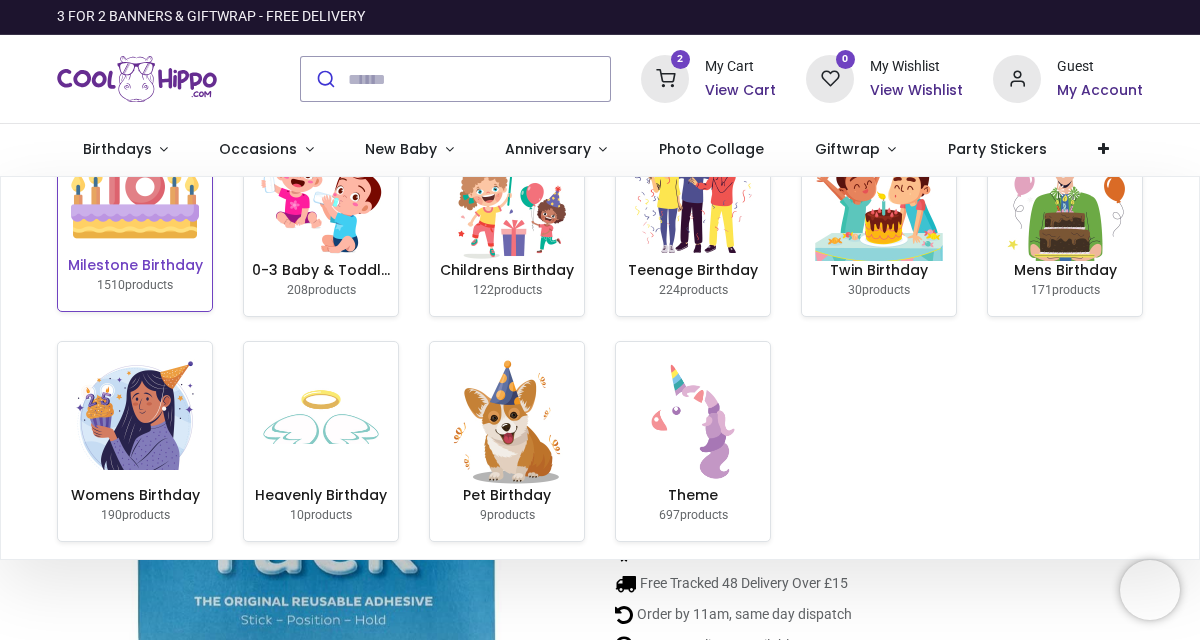 scroll, scrollTop: 100, scrollLeft: 0, axis: vertical 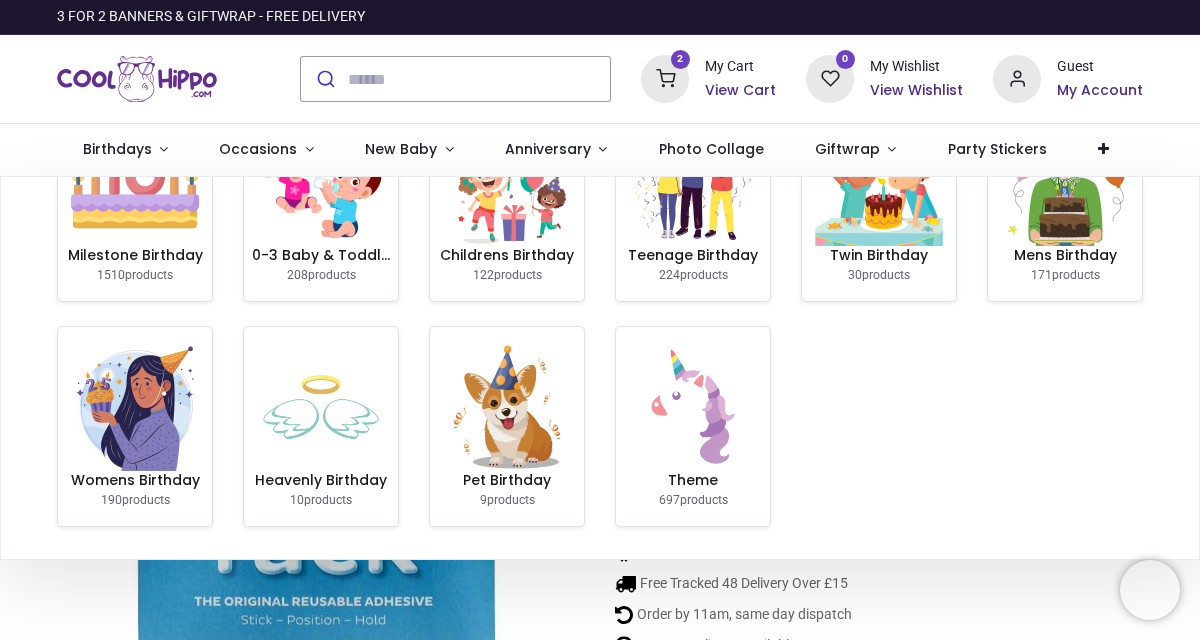 click on "Milestone Birthday
1510  products
0-3 Baby & Toddler Birthday
208  products
Childrens Birthday
122  products
Teenage Birthday
224  products
9" at bounding box center (600, 302) 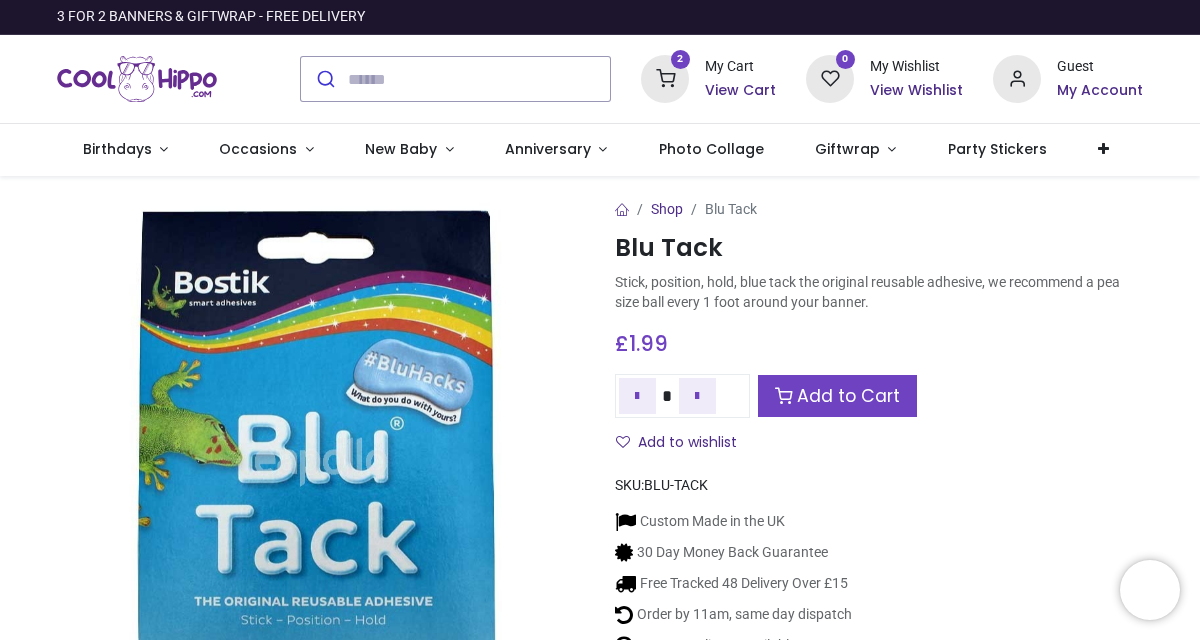 click on "View Cart" at bounding box center (740, 91) 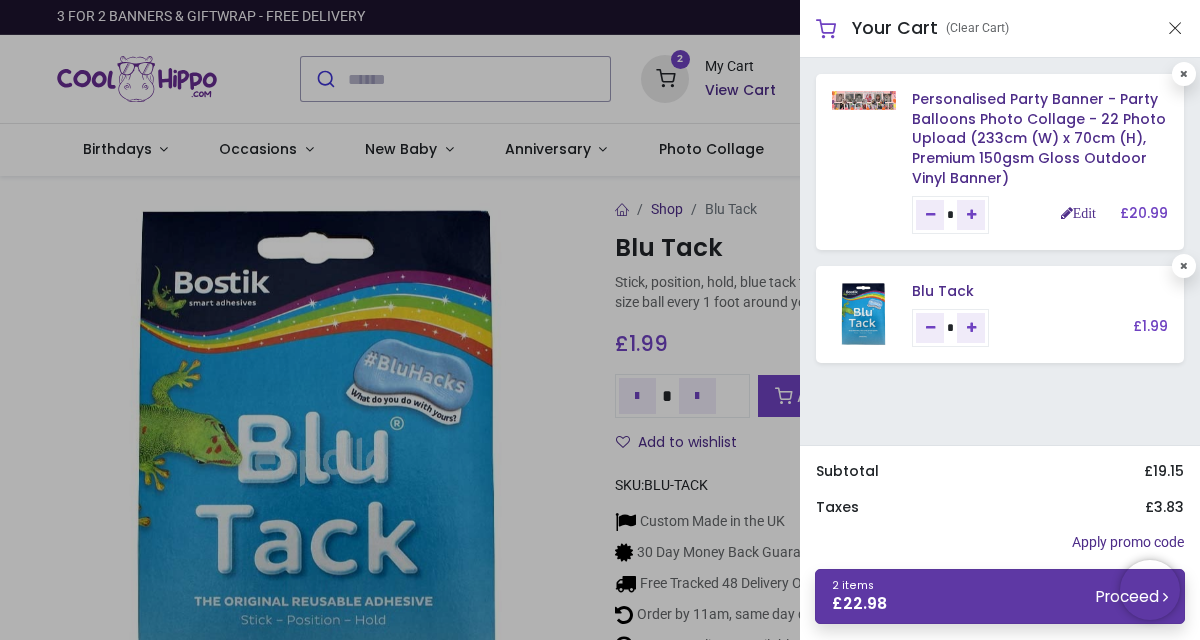 click on "2 items
£  22.98
Proceed" at bounding box center [1000, 596] 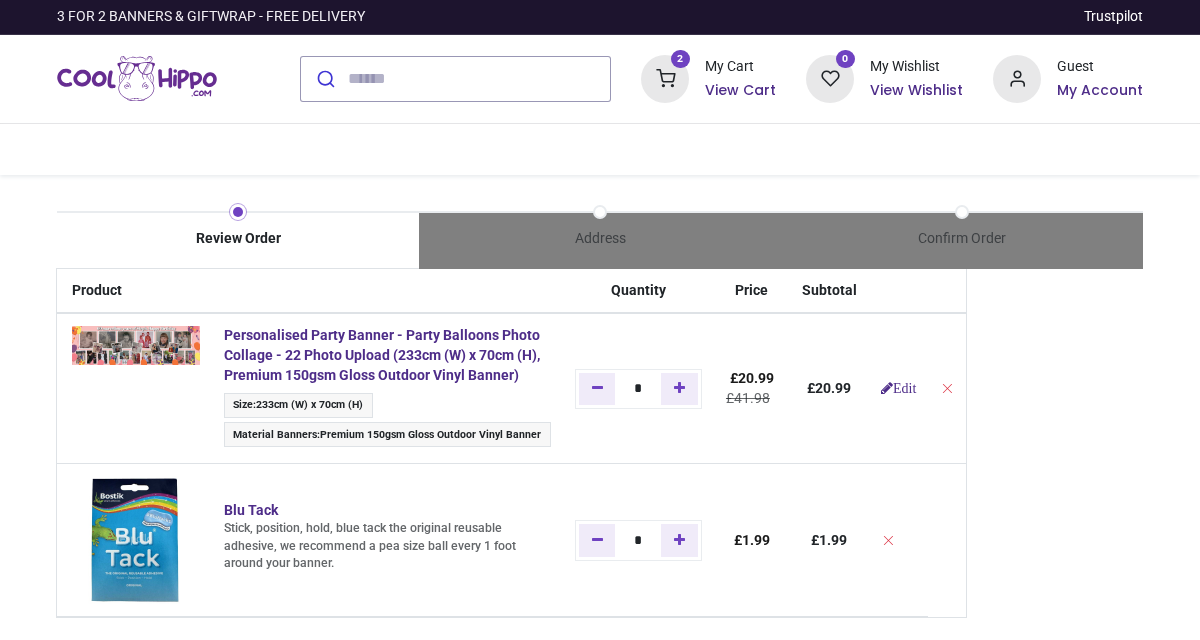 scroll, scrollTop: 0, scrollLeft: 0, axis: both 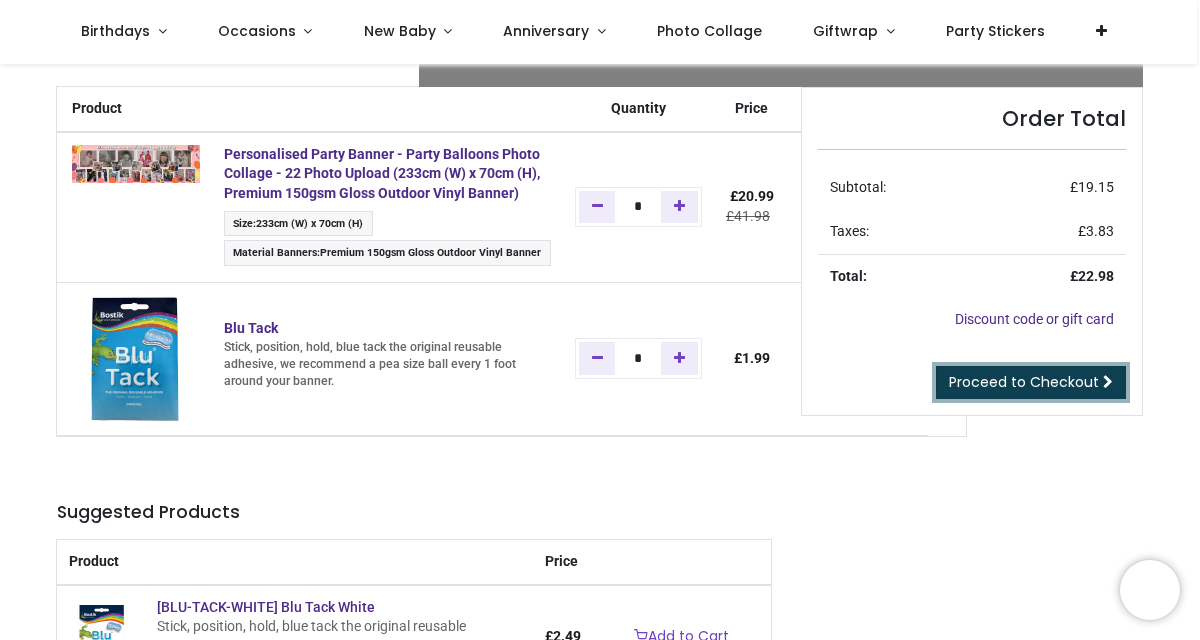 click on "Proceed to Checkout" at bounding box center (1024, 382) 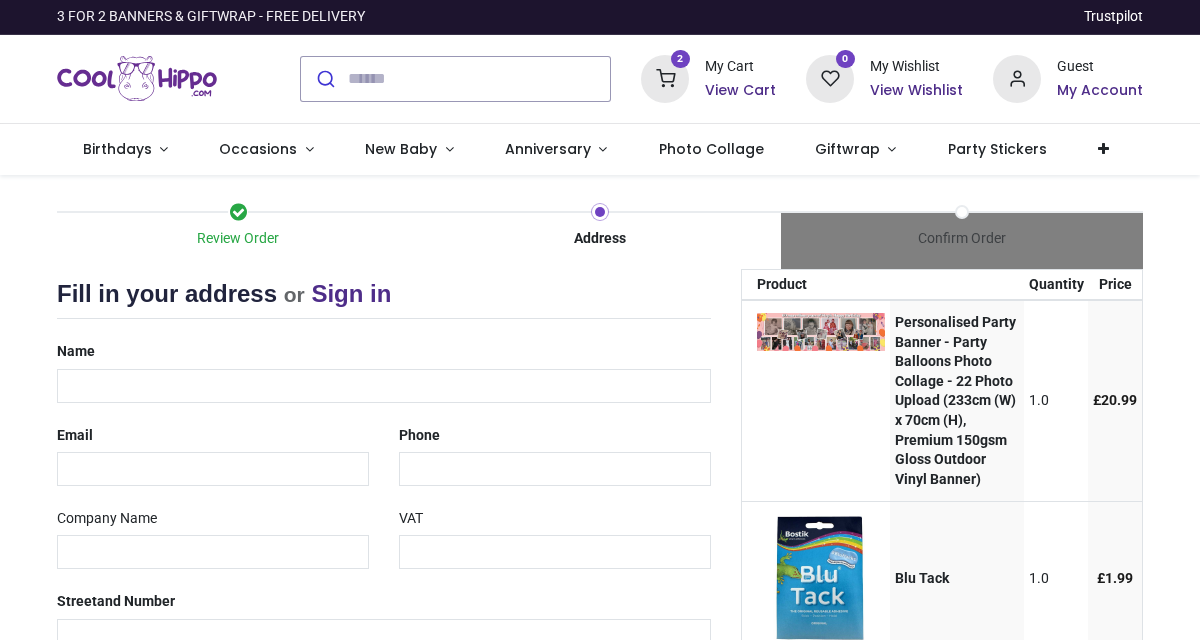 scroll, scrollTop: 0, scrollLeft: 0, axis: both 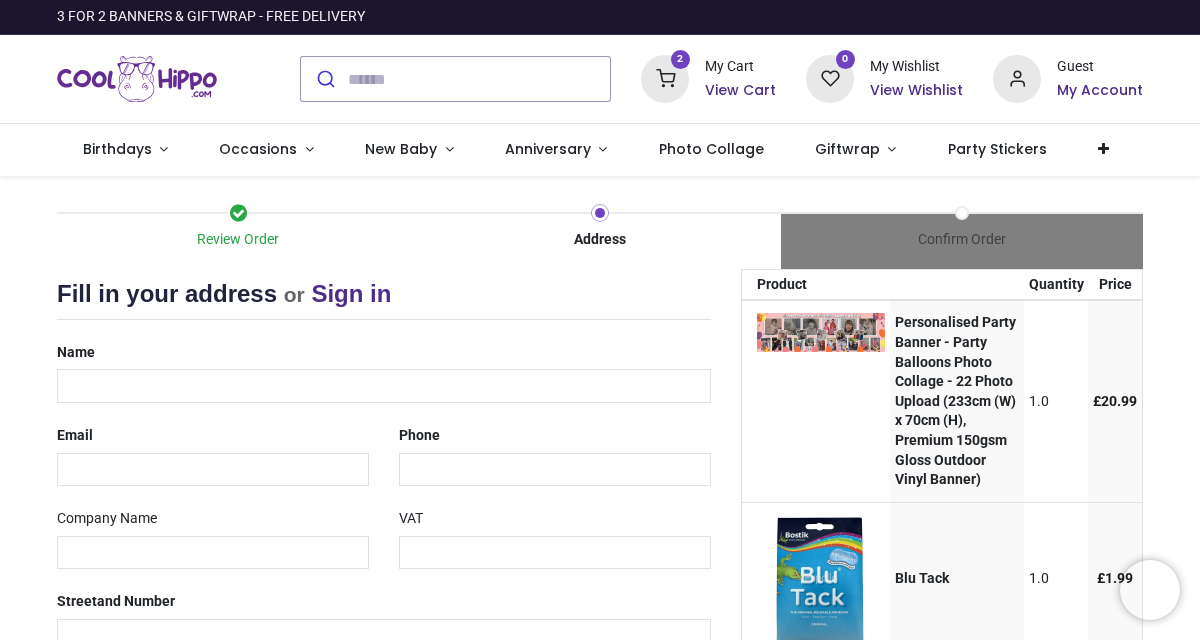 select on "***" 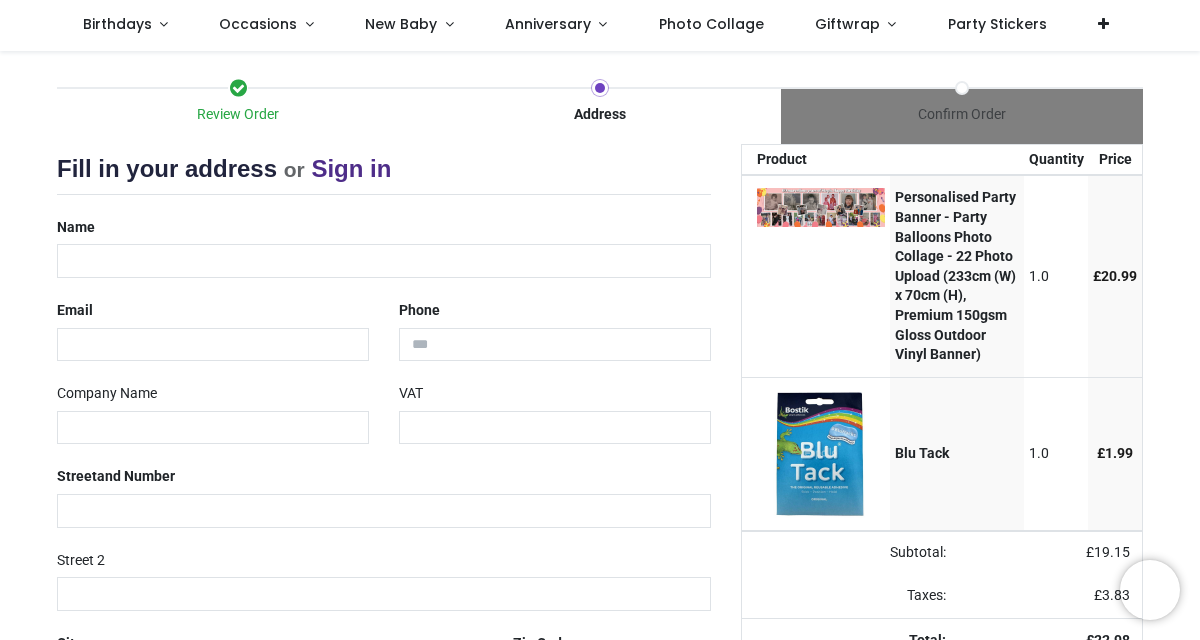scroll, scrollTop: 133, scrollLeft: 0, axis: vertical 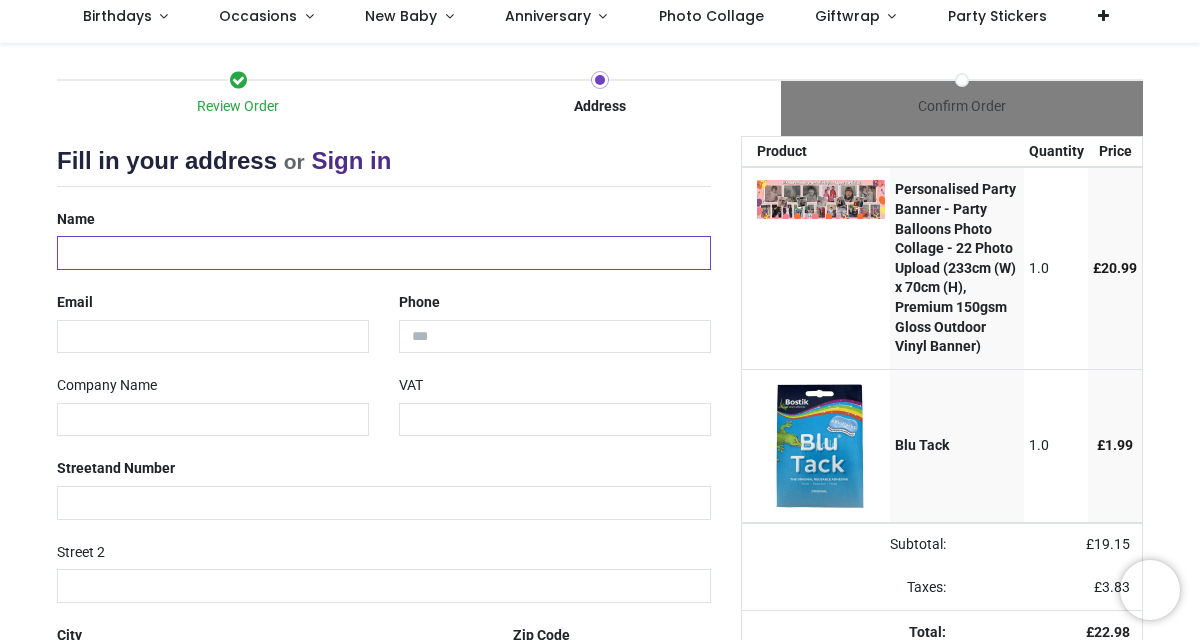 click at bounding box center [384, 253] 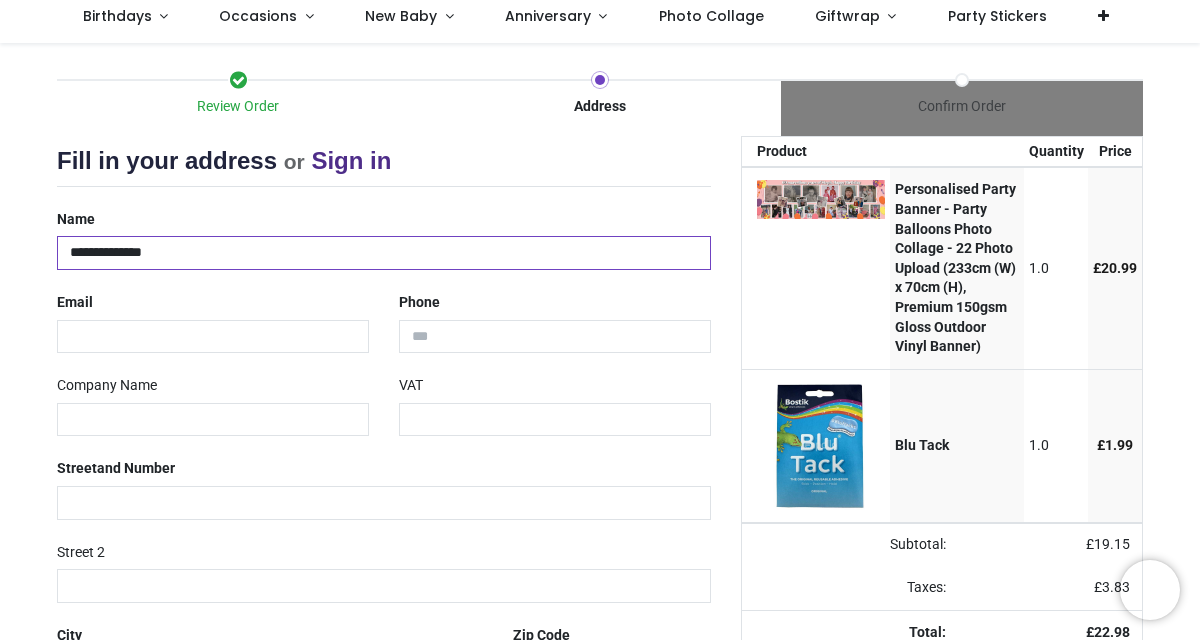 type on "**********" 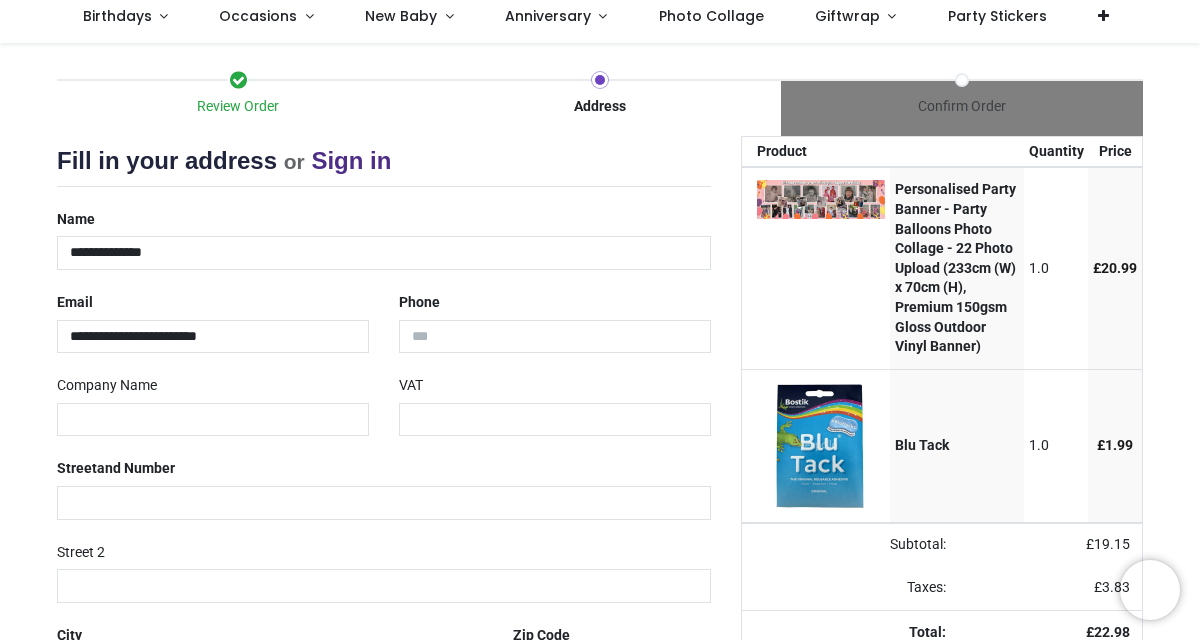 type on "**********" 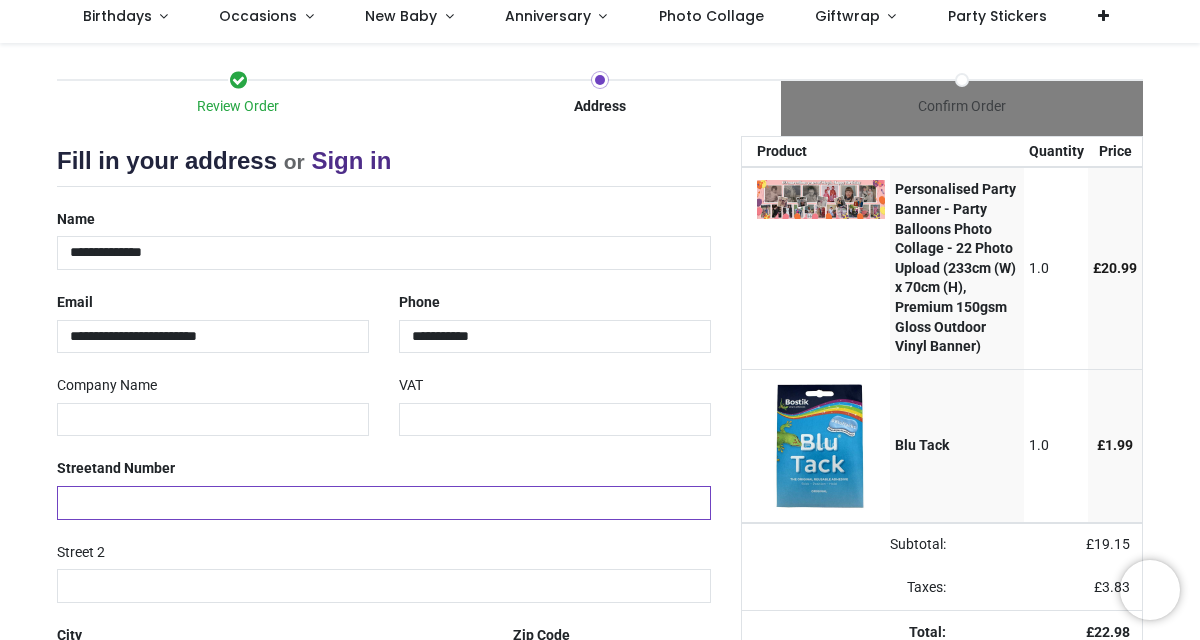 type on "**********" 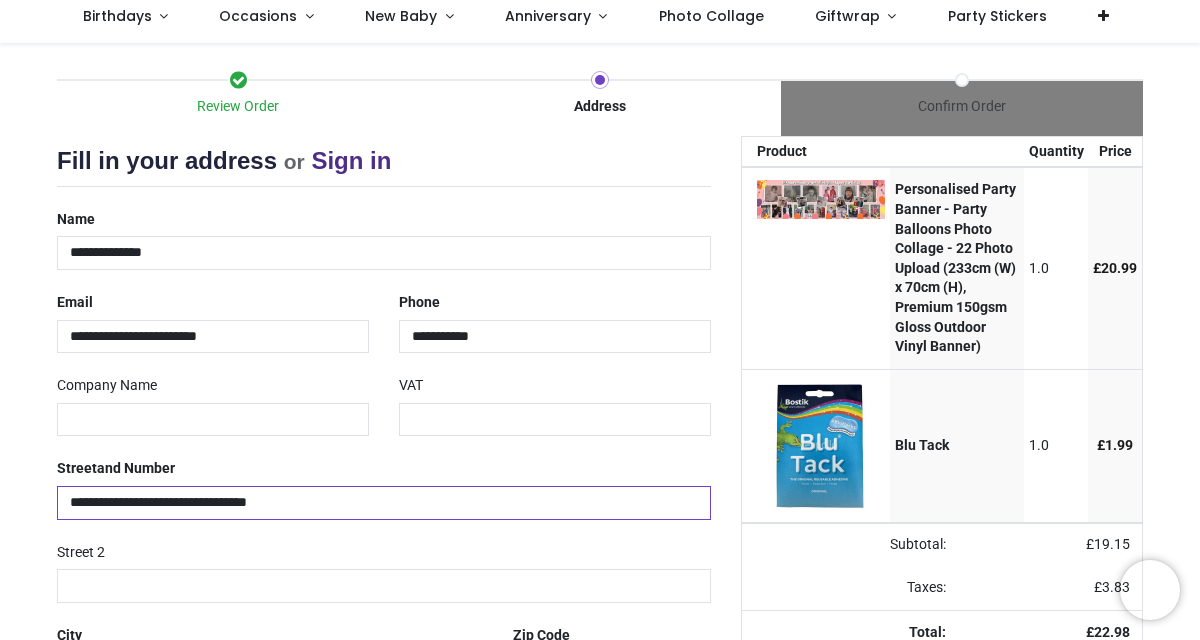 type on "**********" 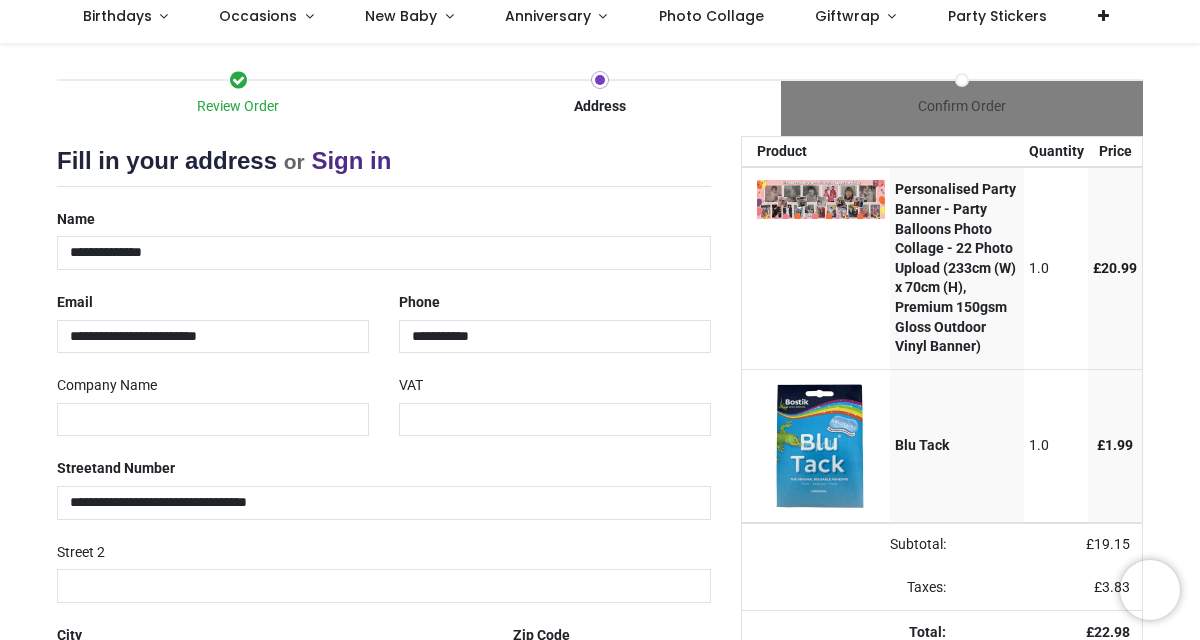 type on "********" 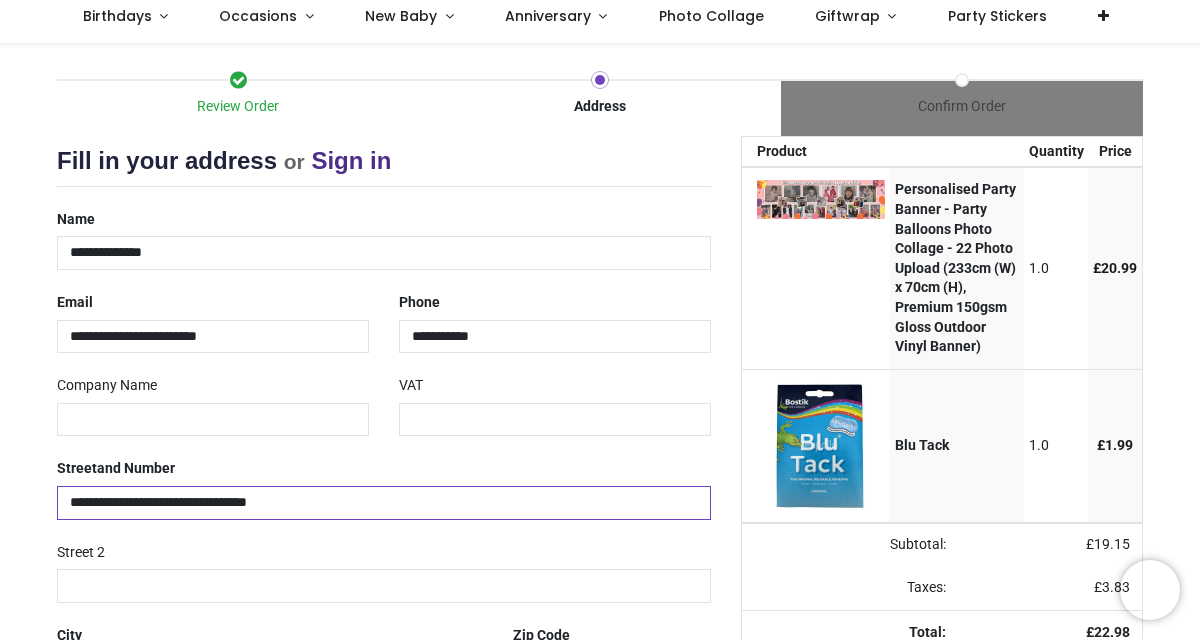 click on "**********" at bounding box center (384, 503) 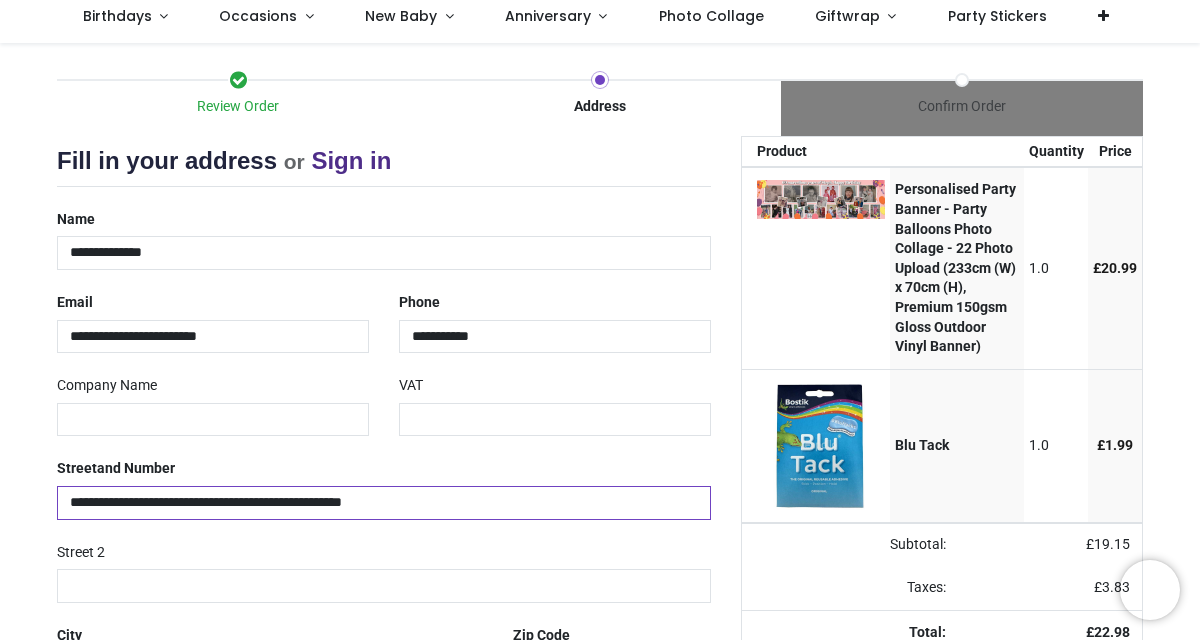 drag, startPoint x: 452, startPoint y: 509, endPoint x: 198, endPoint y: 494, distance: 254.44254 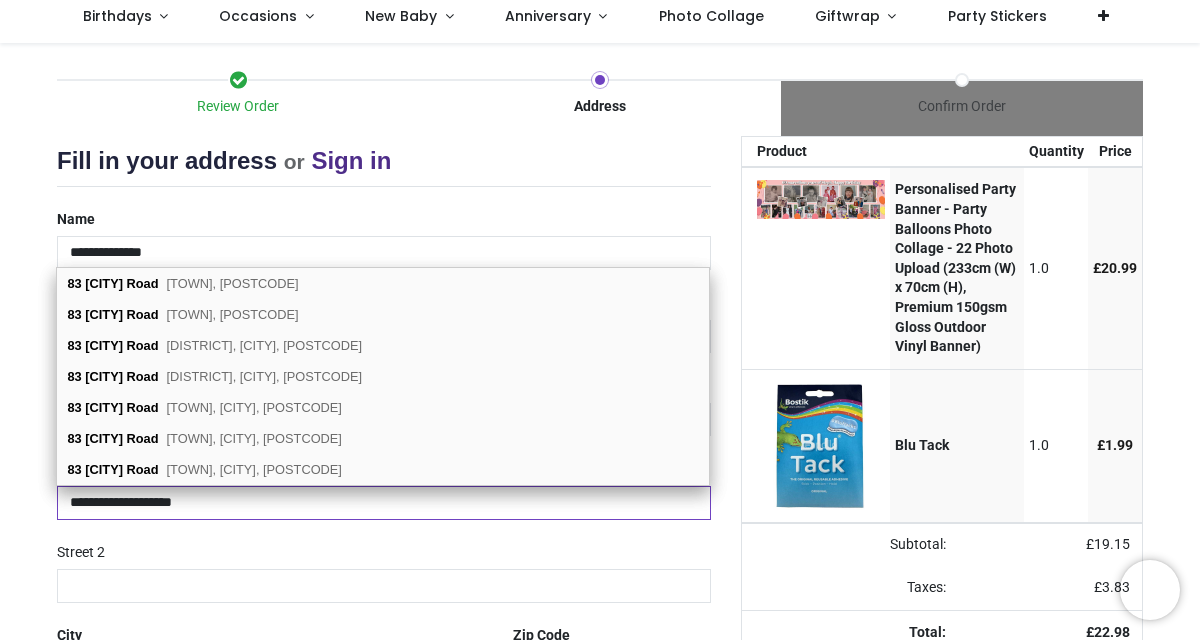 type on "**********" 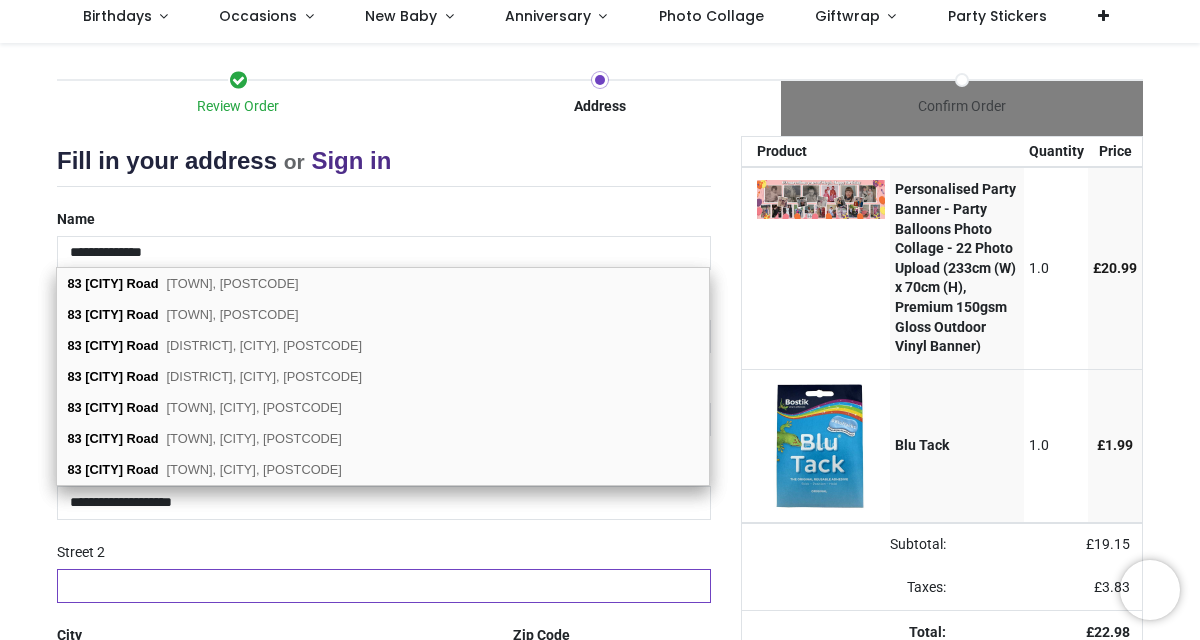 click at bounding box center (384, 586) 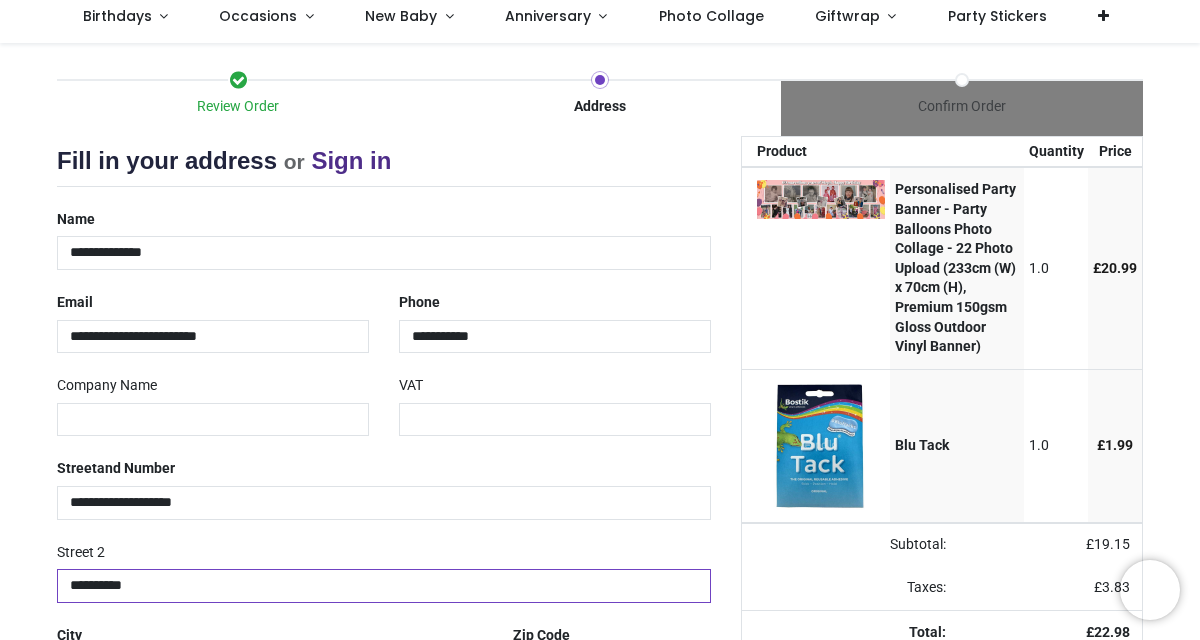 click on "**********" at bounding box center (384, 586) 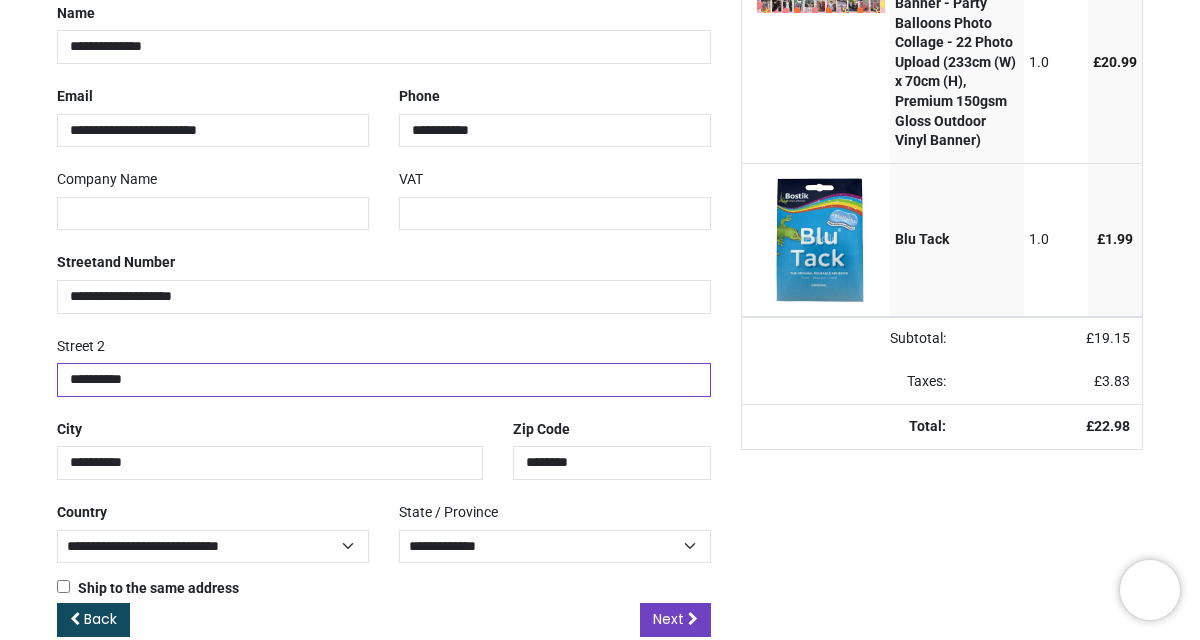 scroll, scrollTop: 375, scrollLeft: 0, axis: vertical 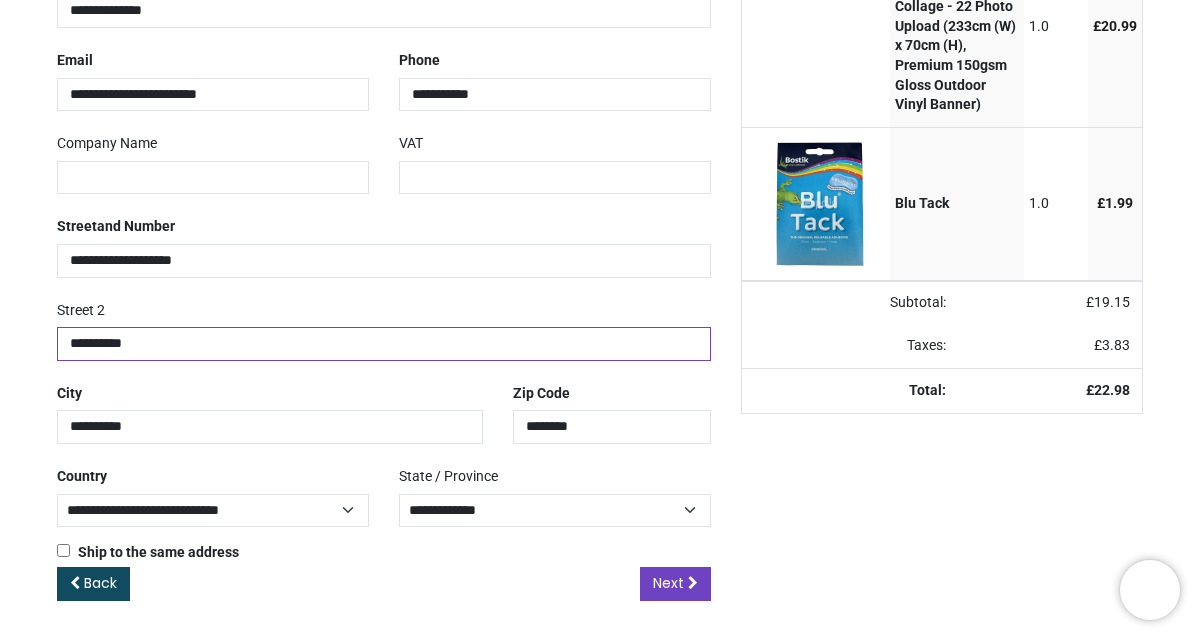 type on "**********" 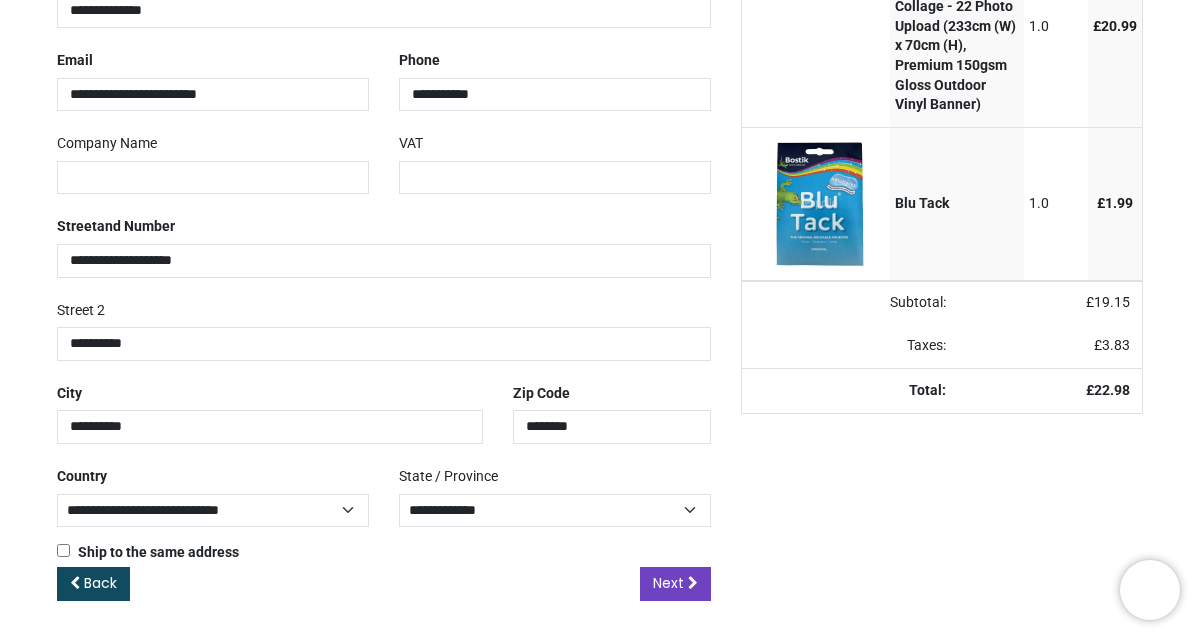 click on "Back
Next" at bounding box center (384, 600) 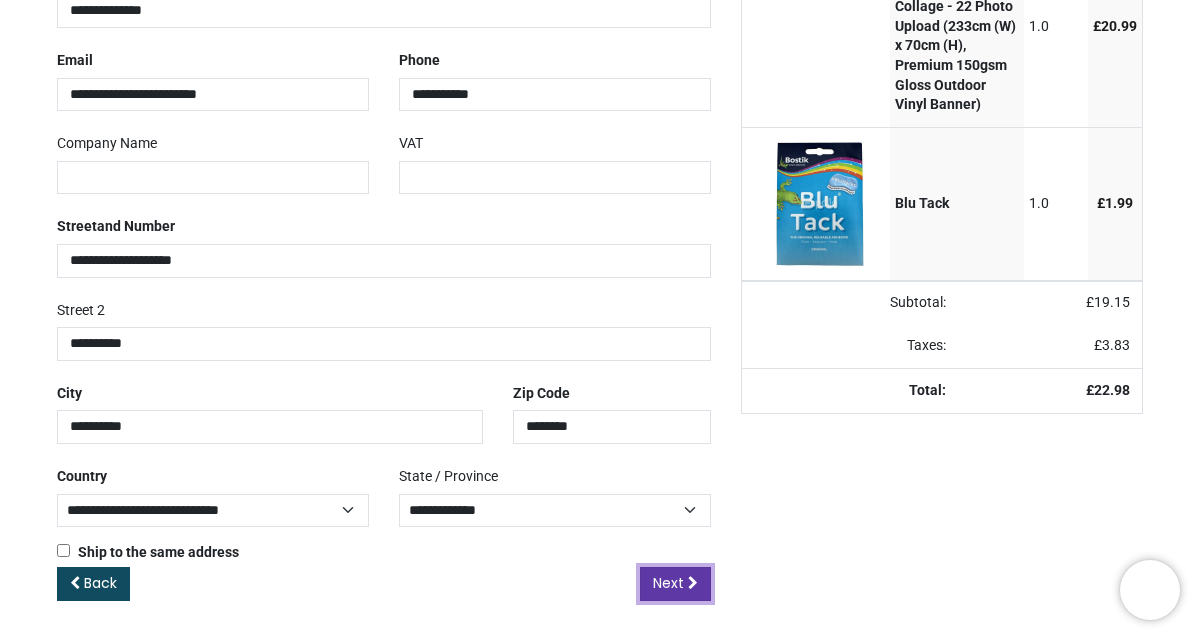 click on "Next" at bounding box center (668, 583) 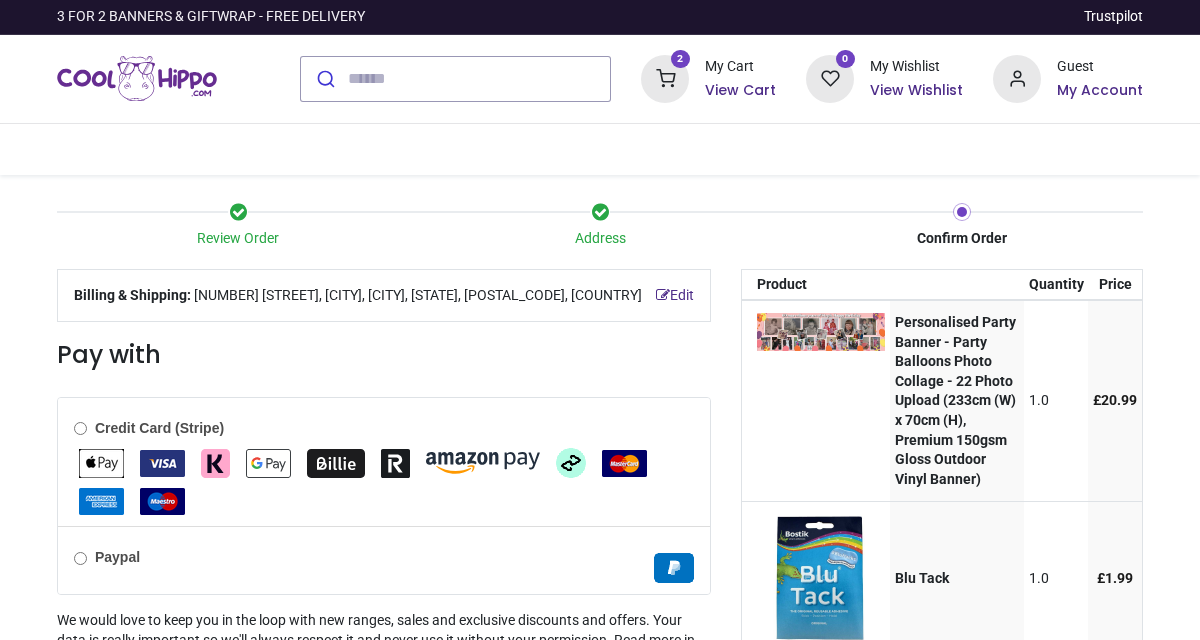 scroll, scrollTop: 0, scrollLeft: 0, axis: both 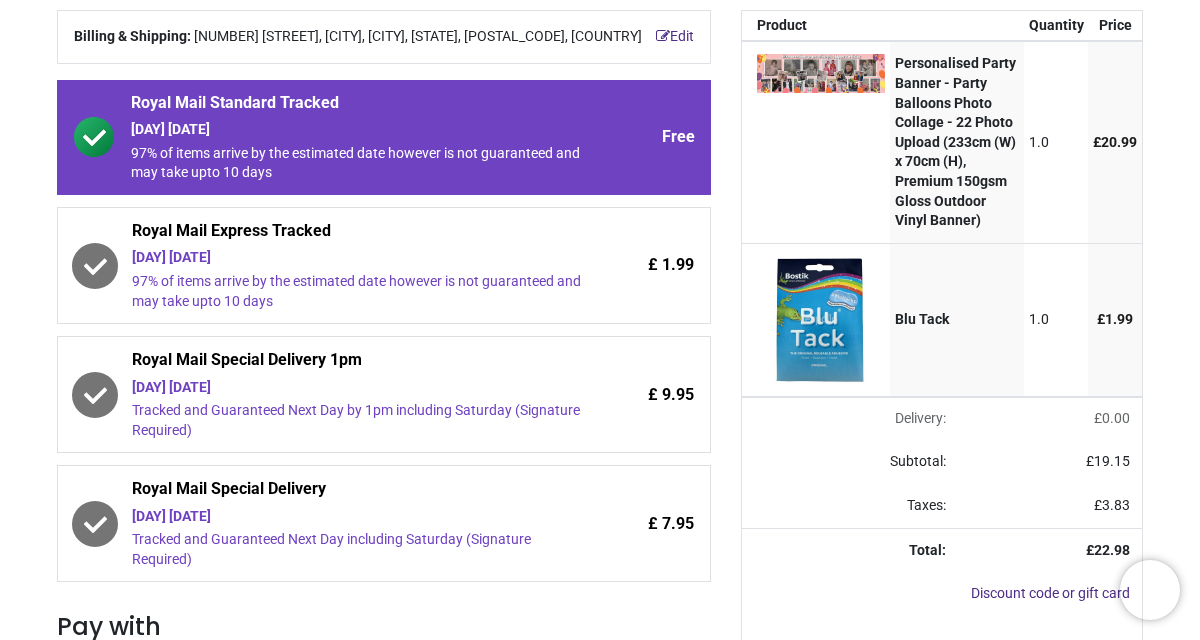 click on "Thursday 17th July" at bounding box center [357, 388] 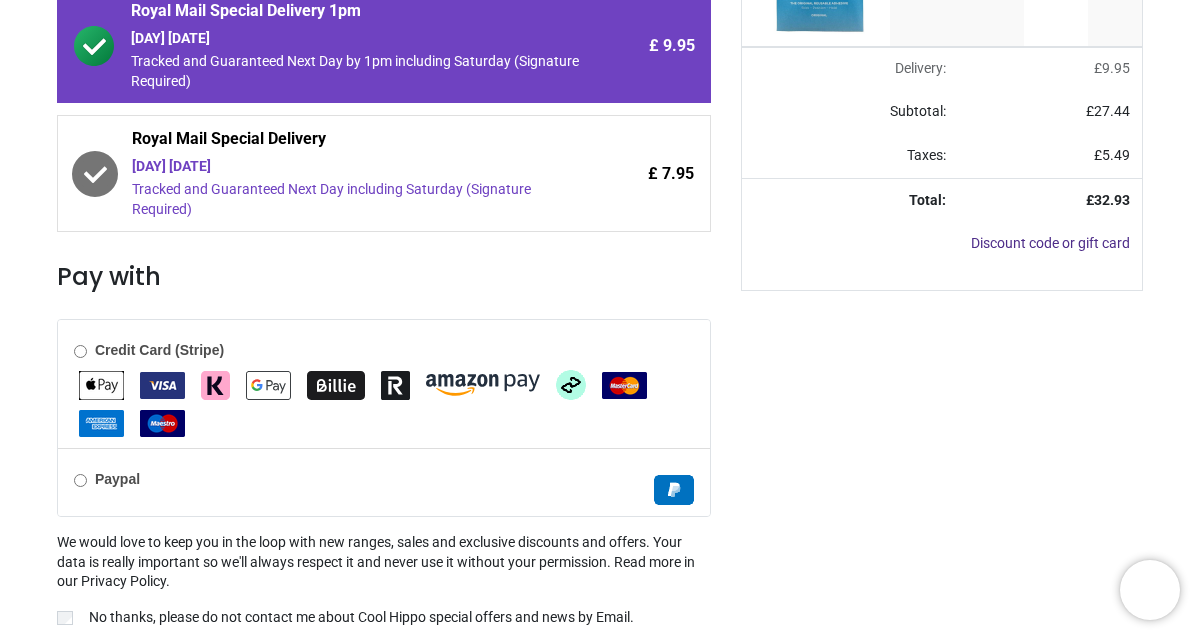 scroll, scrollTop: 633, scrollLeft: 0, axis: vertical 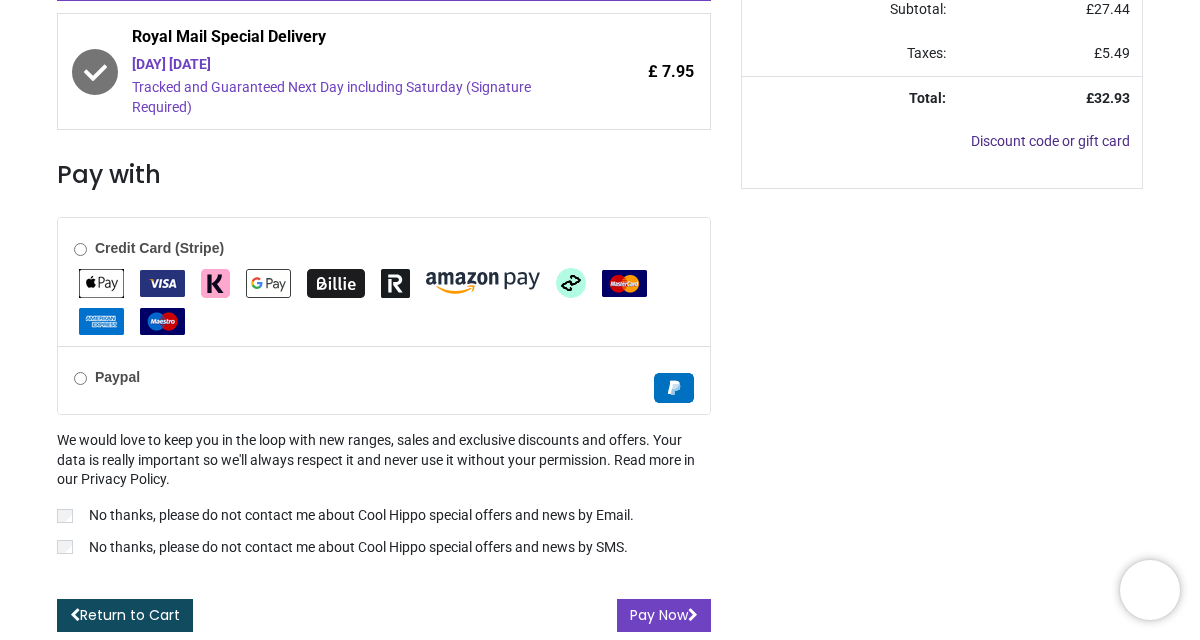click on "No thanks, please do not contact me about Cool Hippo special offers and news by SMS." at bounding box center (384, 550) 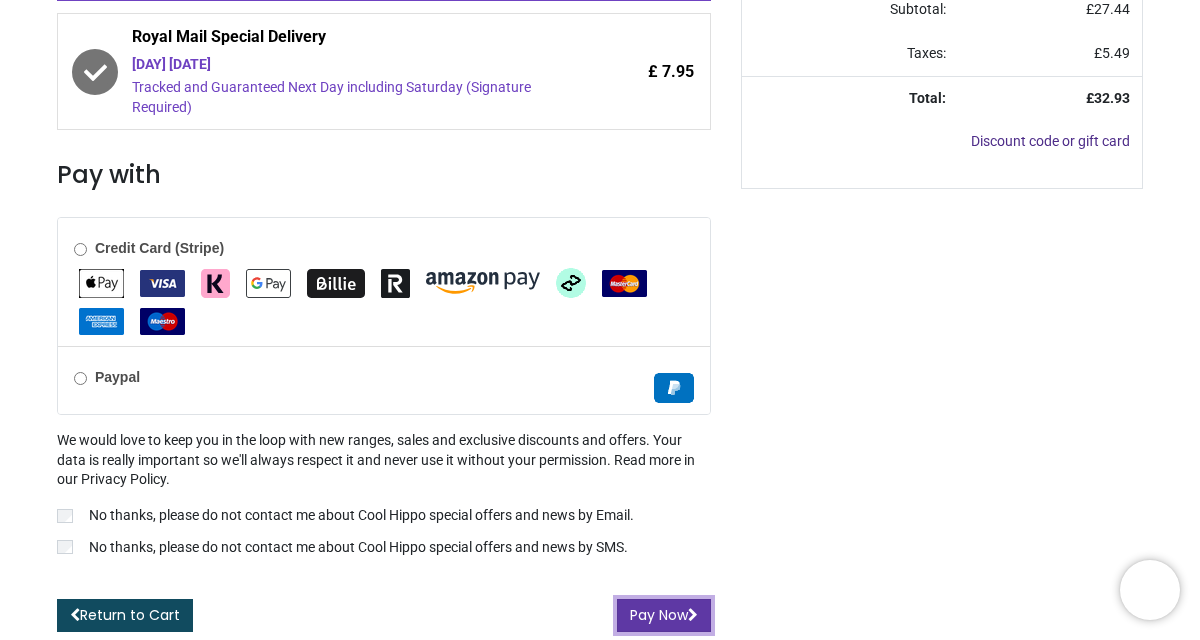 click on "Pay Now" at bounding box center (664, 616) 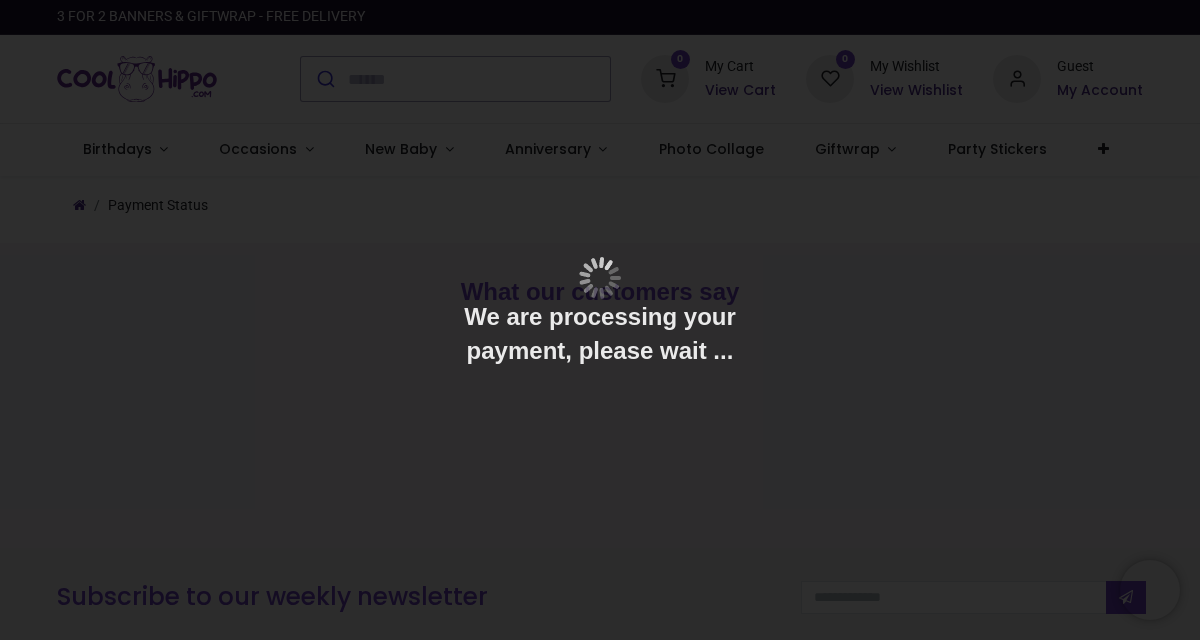 scroll, scrollTop: 0, scrollLeft: 0, axis: both 